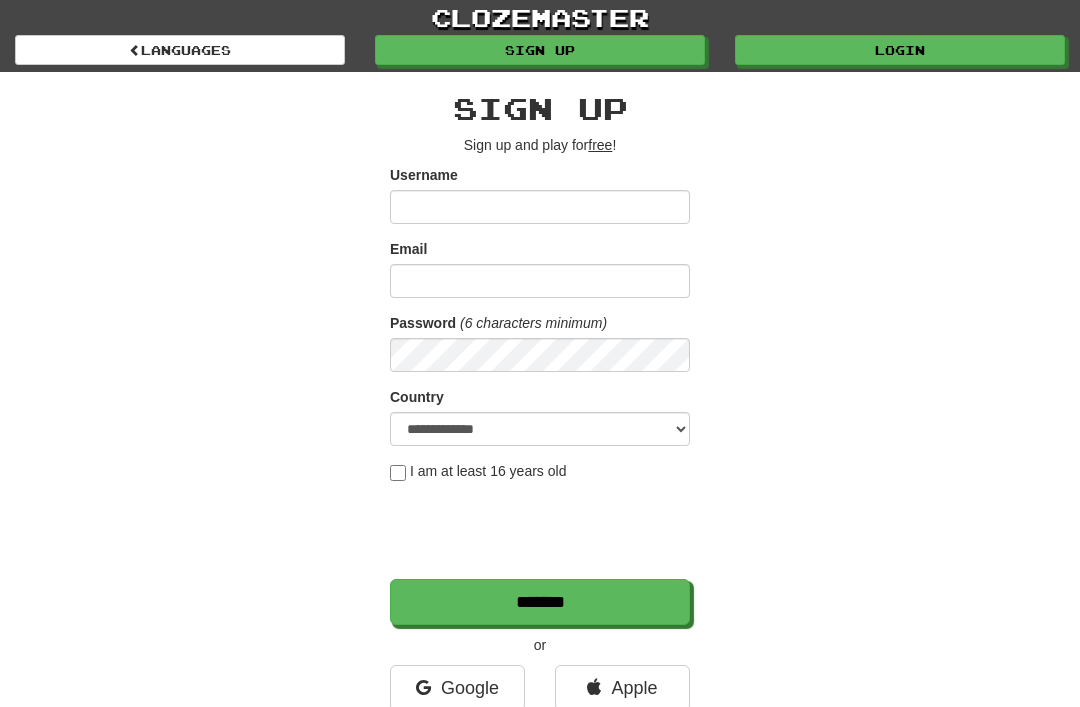 scroll, scrollTop: 0, scrollLeft: 0, axis: both 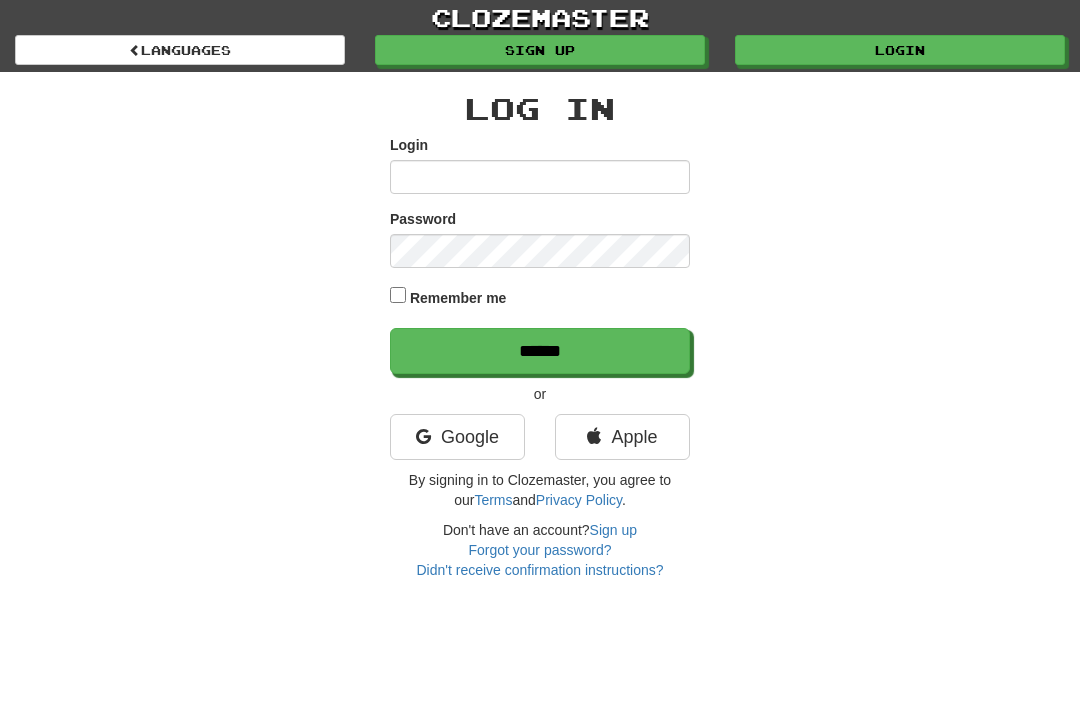 click on "Google" at bounding box center [457, 437] 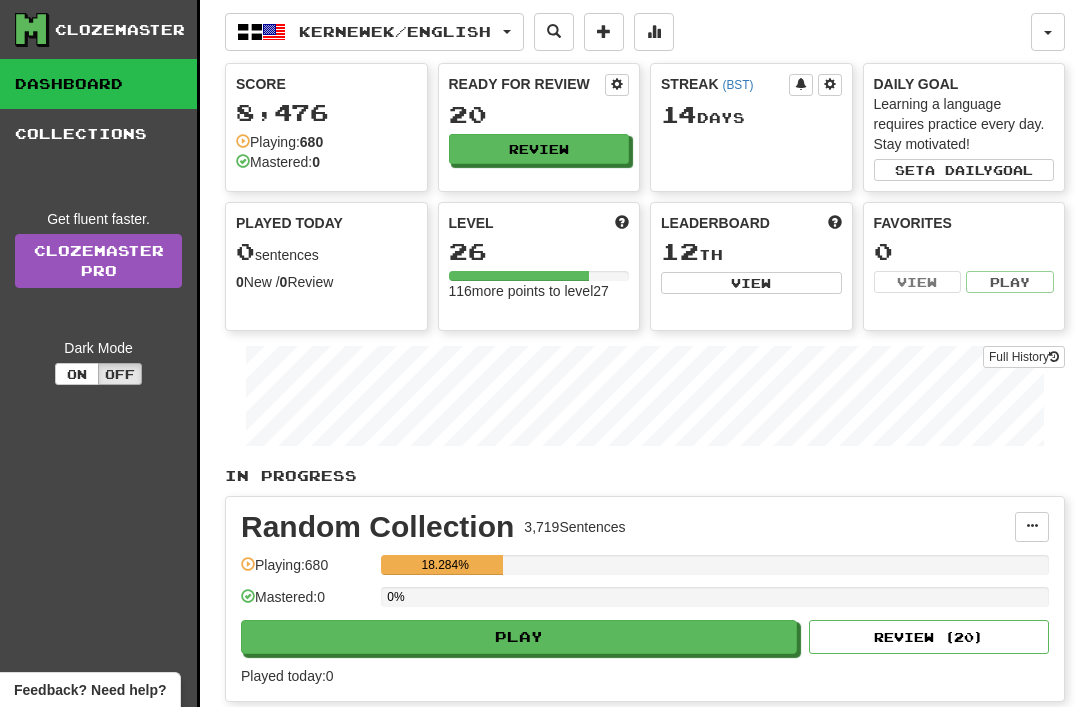 scroll, scrollTop: 0, scrollLeft: 0, axis: both 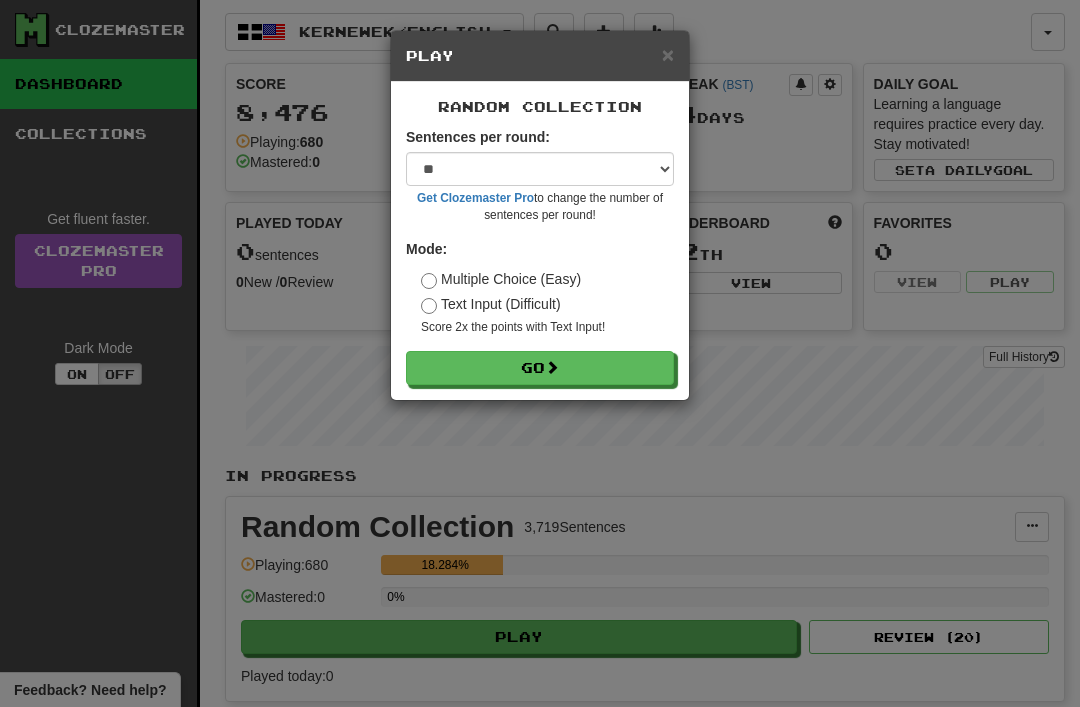 click on "Go" at bounding box center [540, 368] 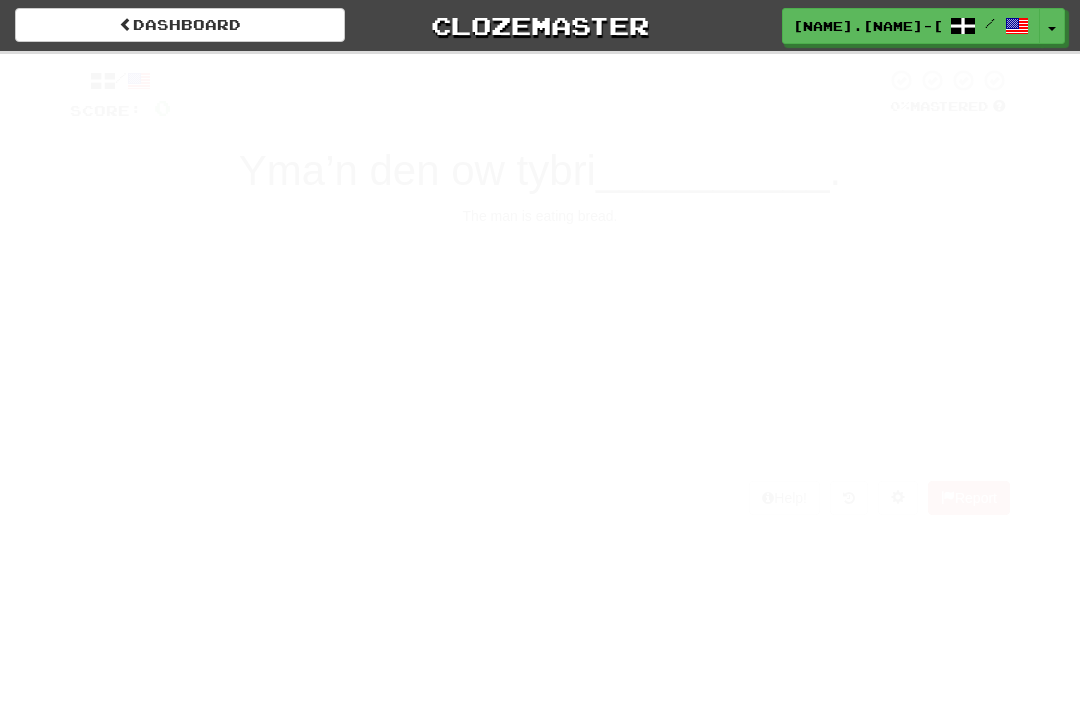 scroll, scrollTop: 0, scrollLeft: 0, axis: both 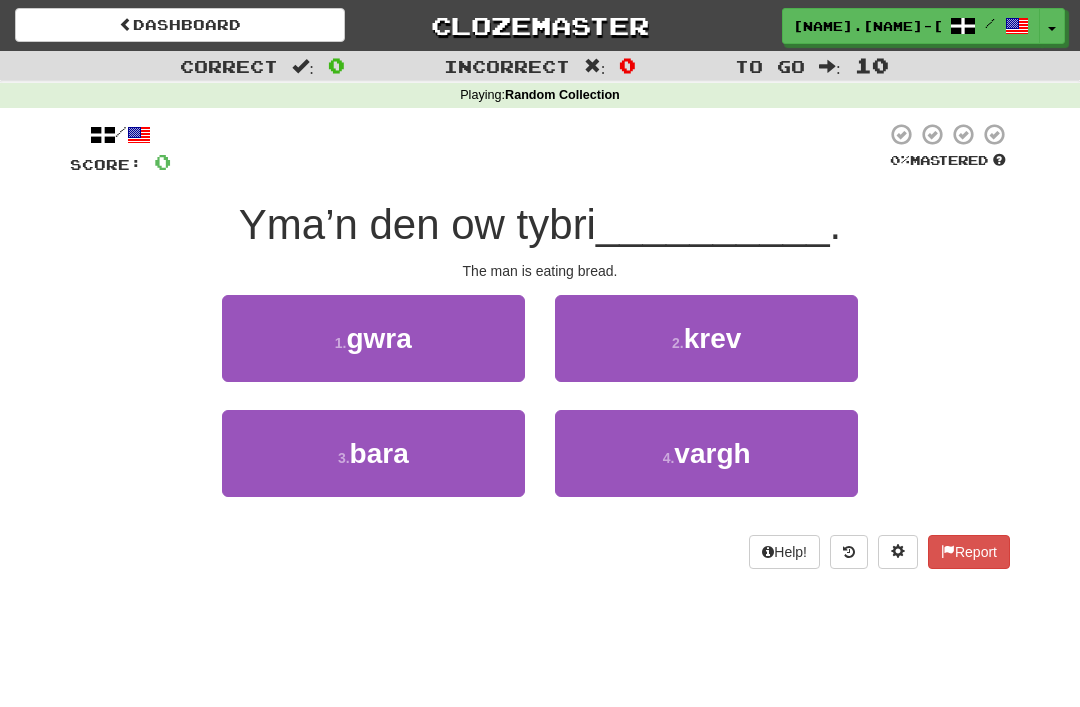 click on "bara" at bounding box center [379, 453] 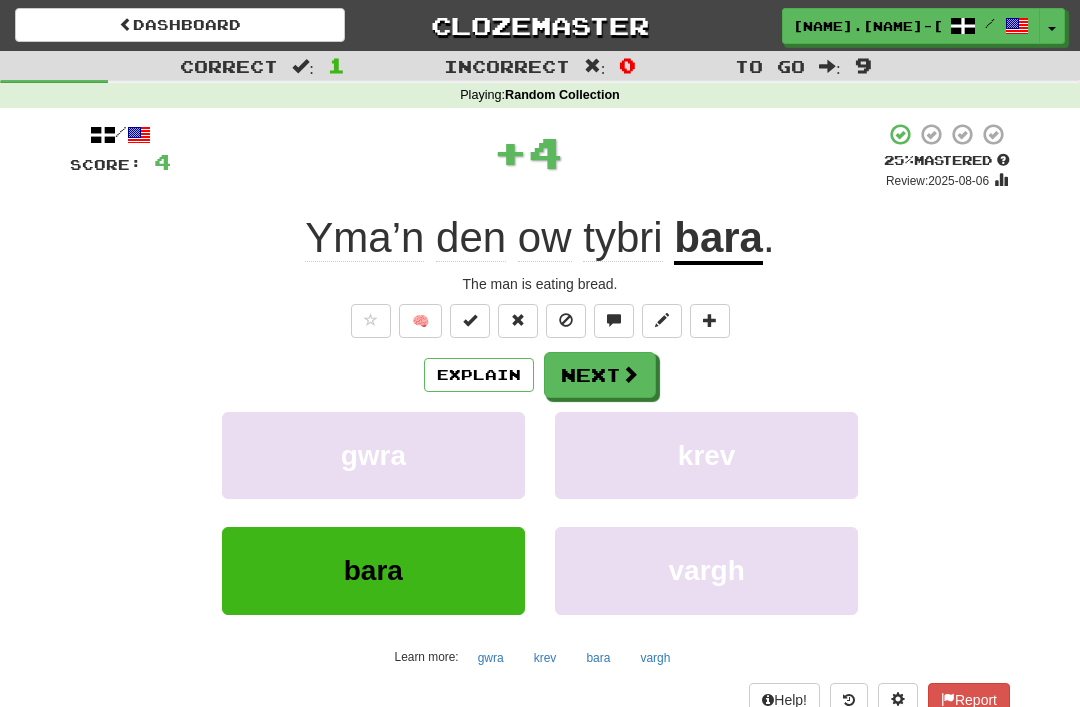 click on "Next" at bounding box center [600, 375] 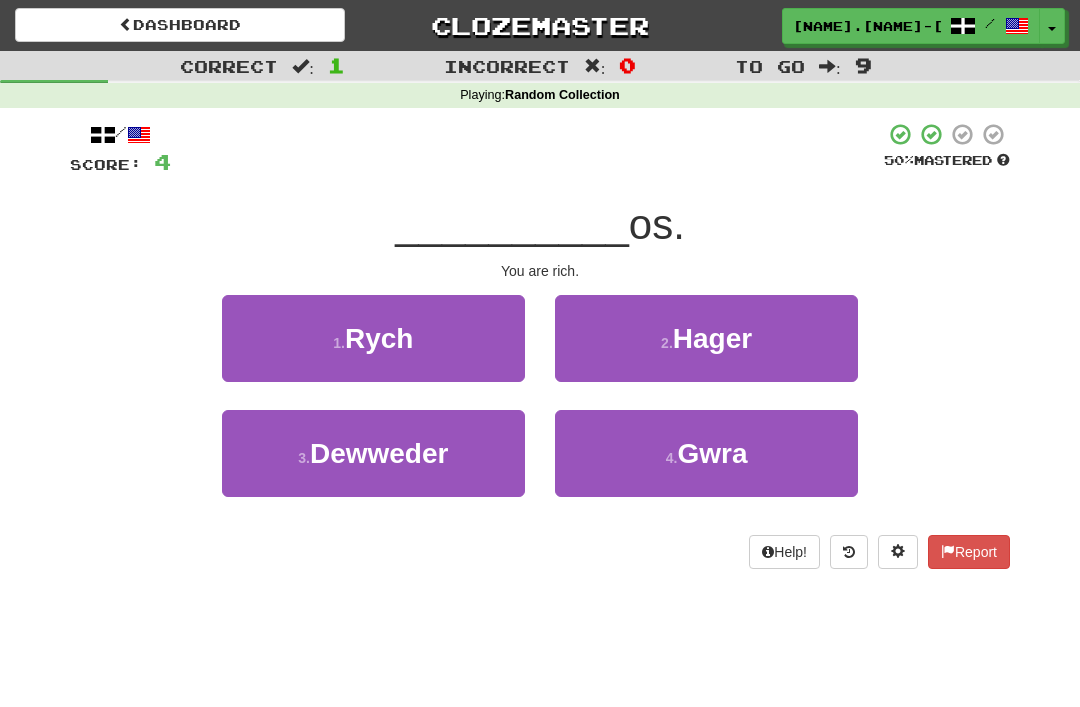 click on "Rych" at bounding box center (379, 338) 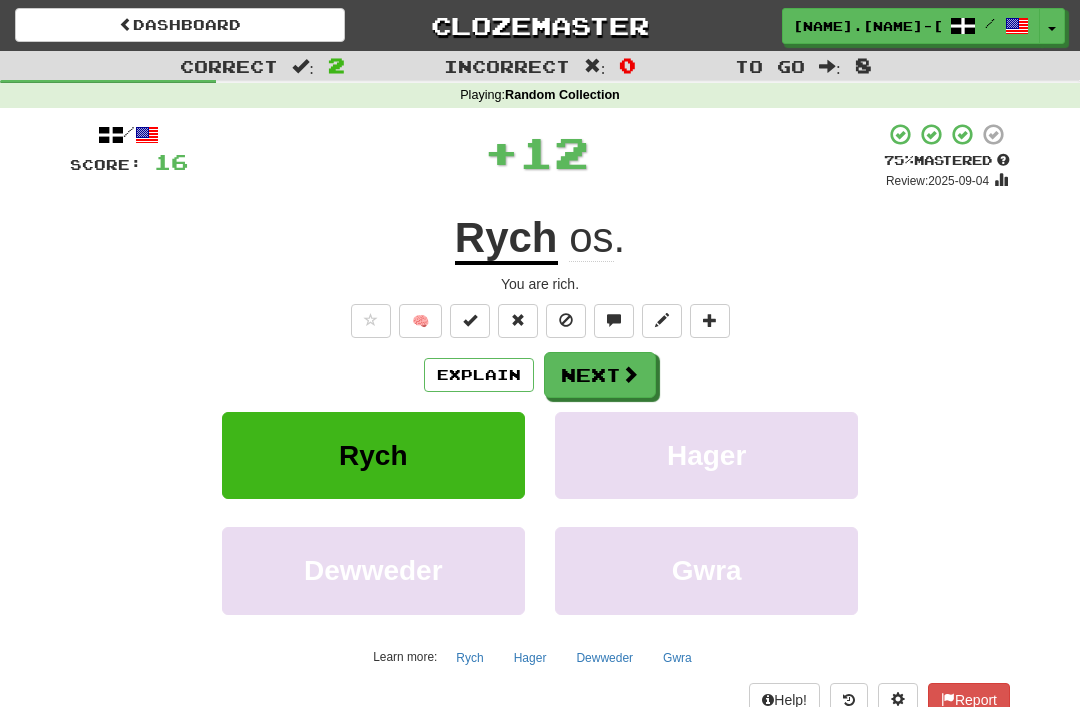 click on "Next" at bounding box center (600, 375) 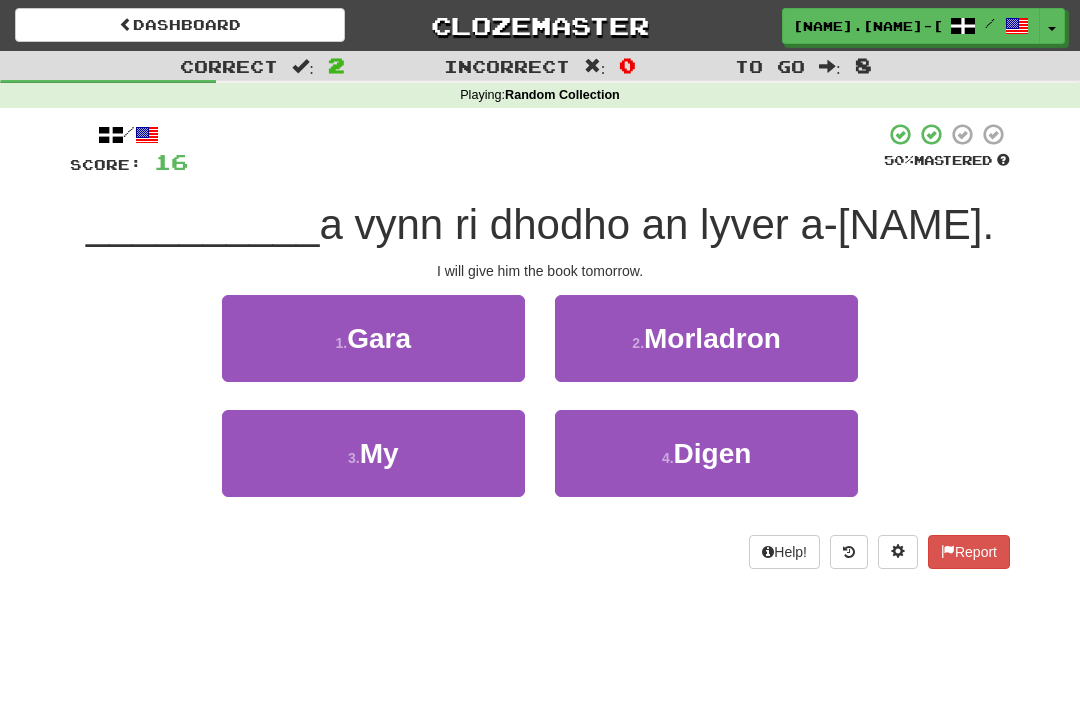 click on "3 .  My" at bounding box center [373, 453] 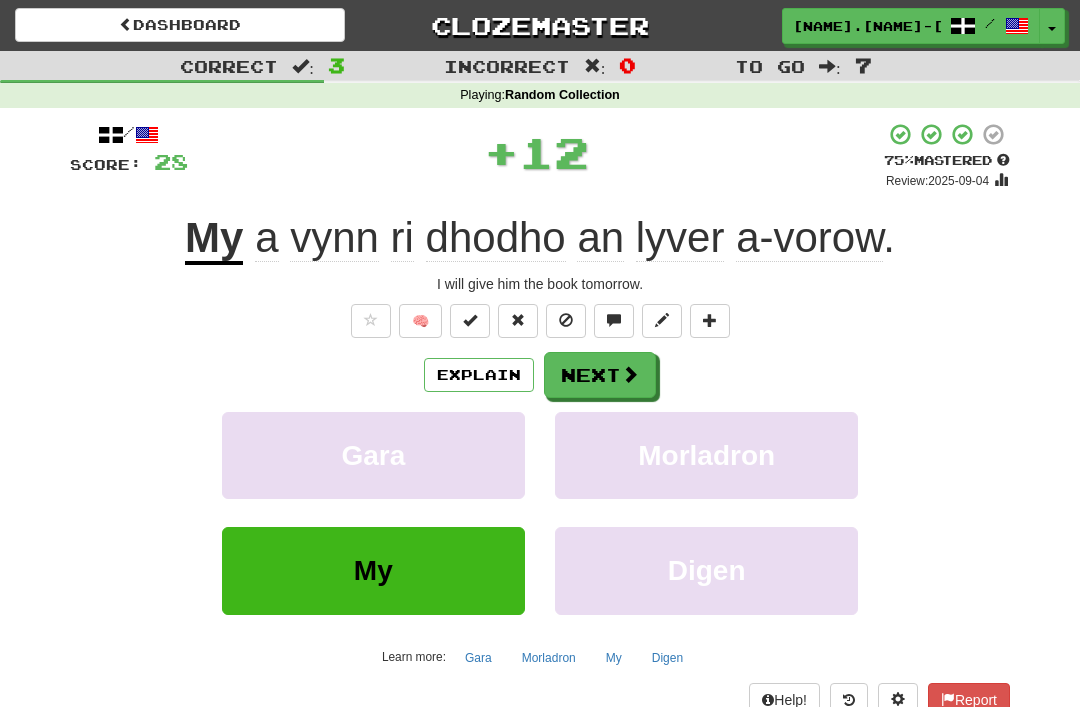 click on "Next" at bounding box center (600, 375) 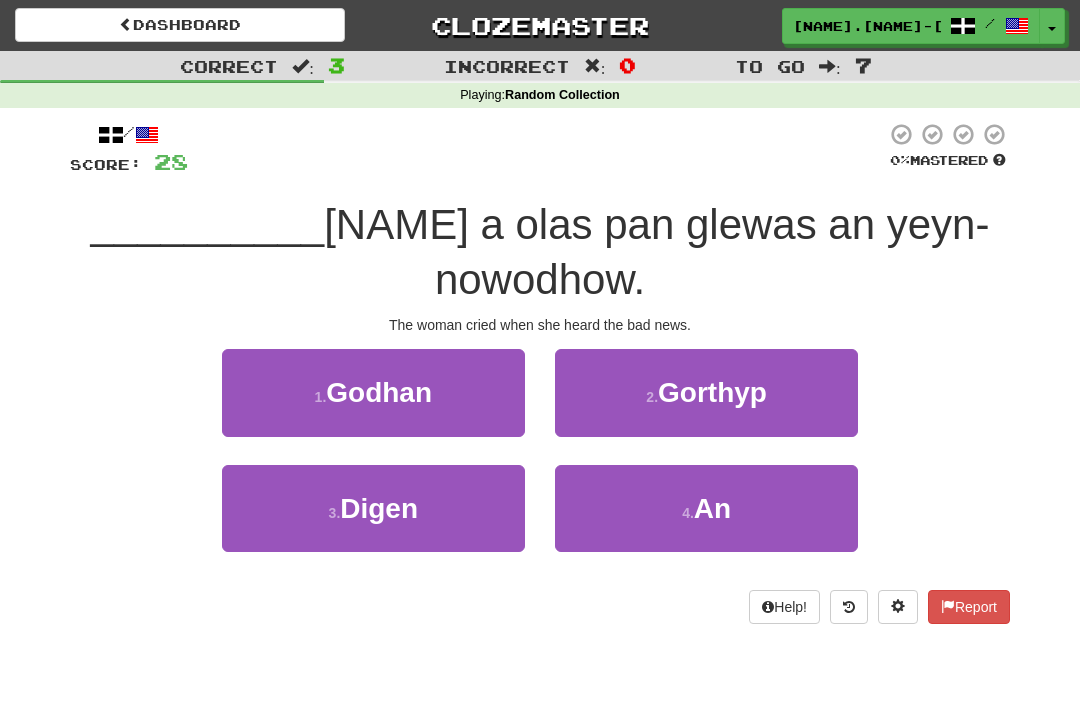 click on "4 .  An" at bounding box center (706, 508) 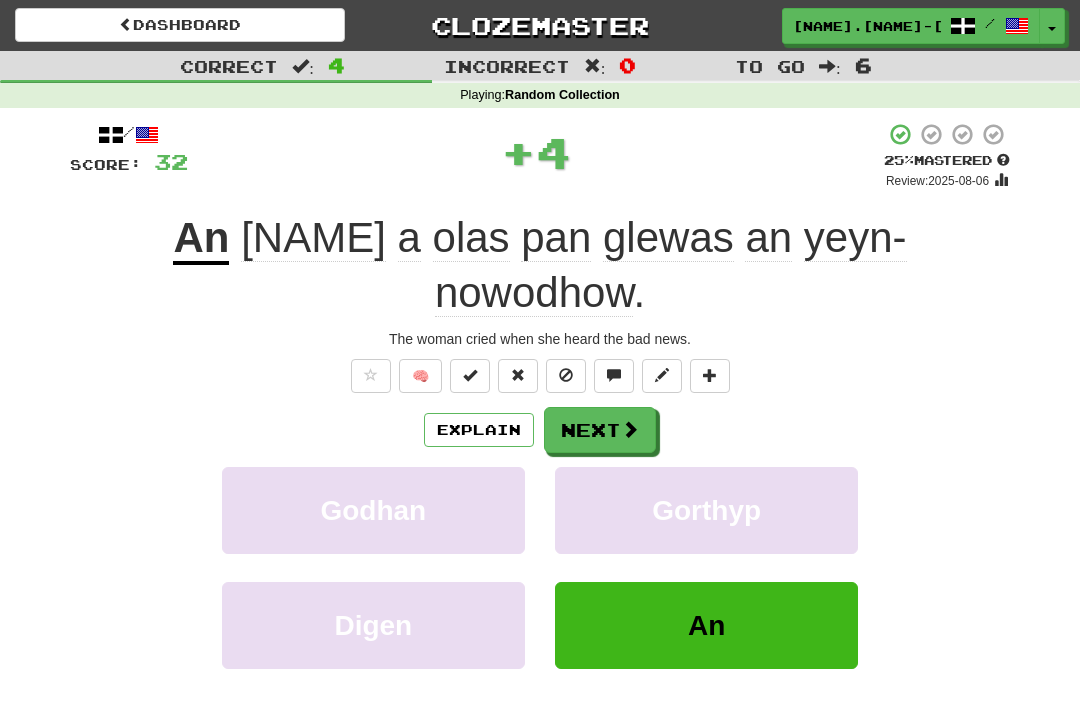 click on "Next" at bounding box center (600, 430) 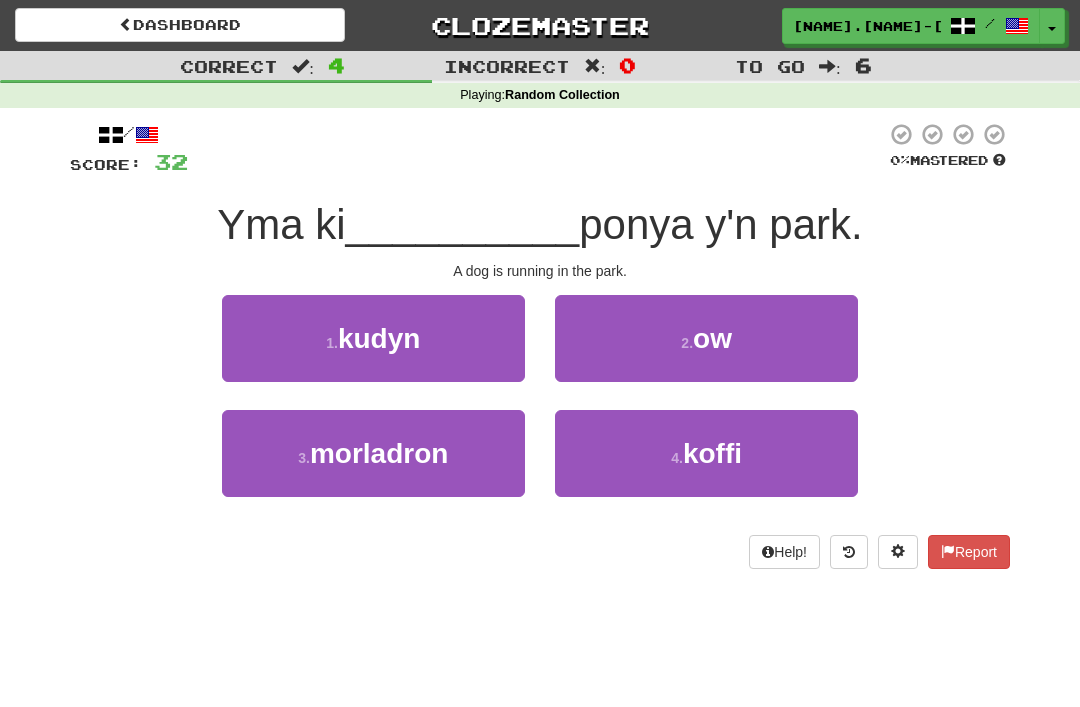 click on "2 .  ow" at bounding box center [706, 338] 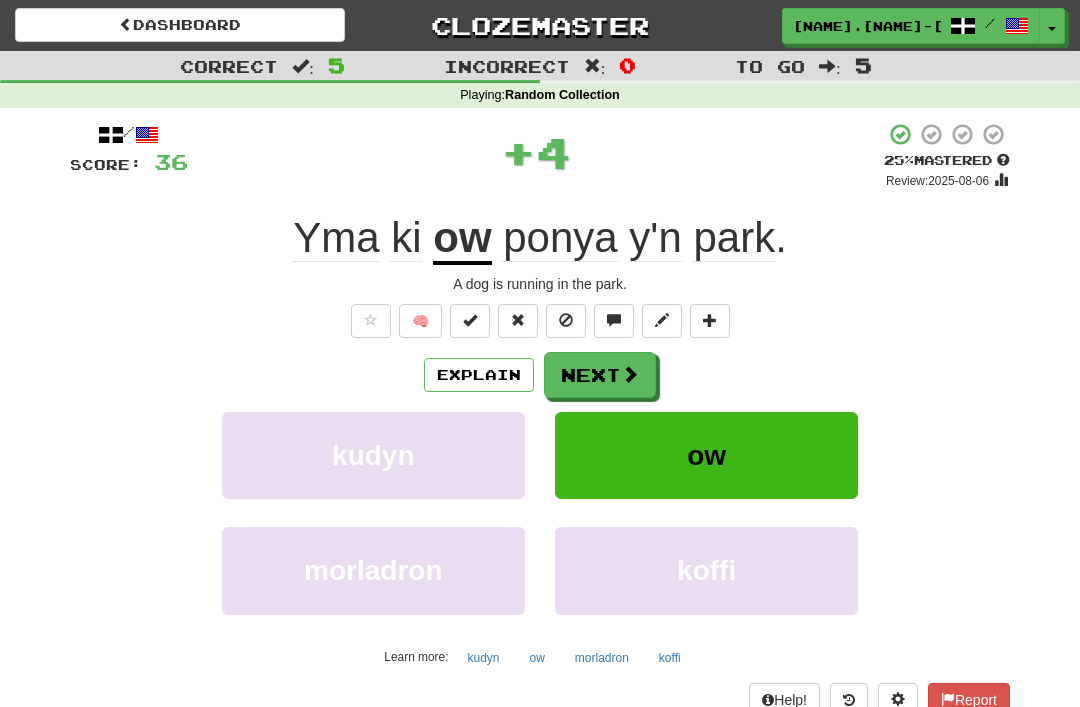 click at bounding box center [630, 374] 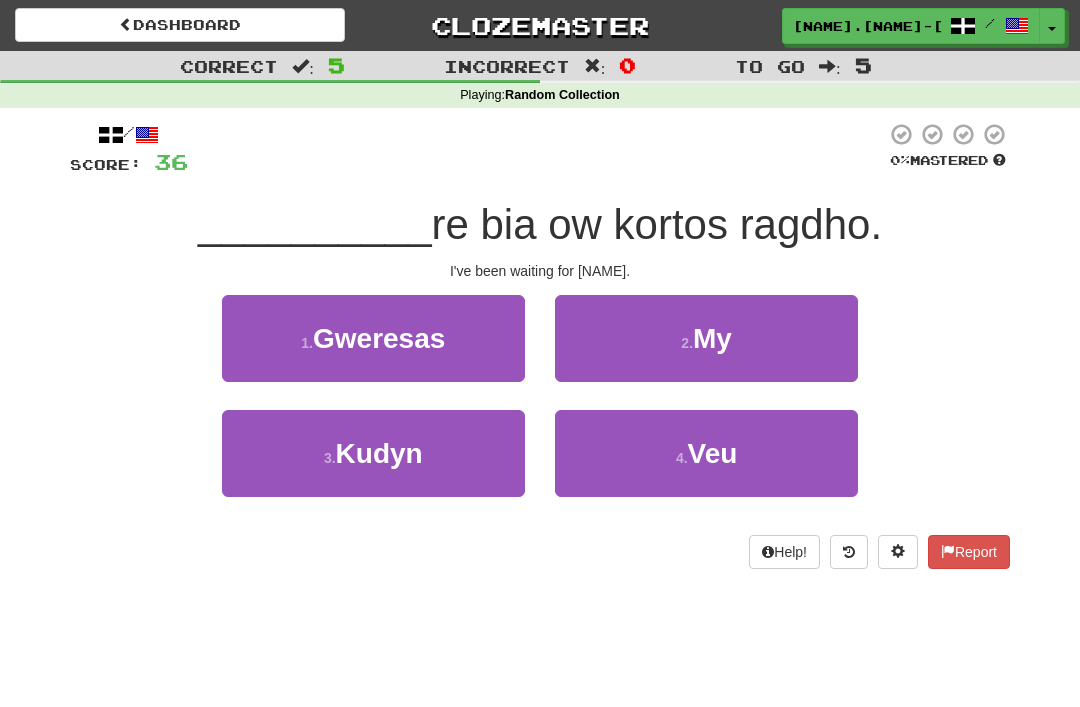 click on "2 .  My" at bounding box center (706, 338) 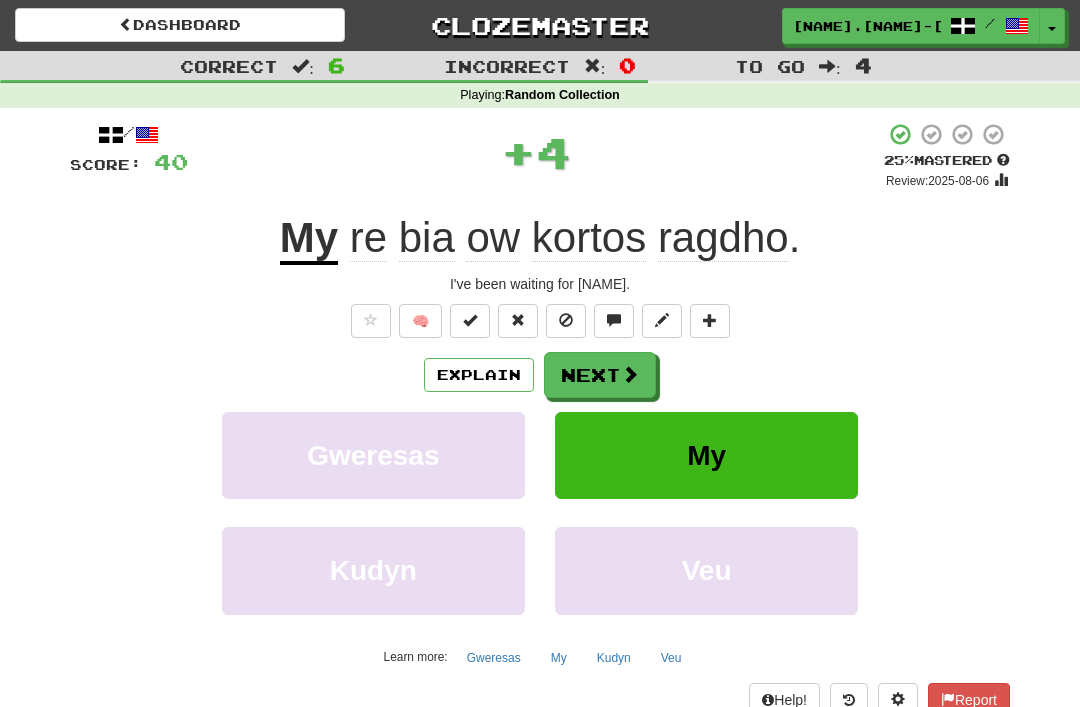 click at bounding box center [630, 374] 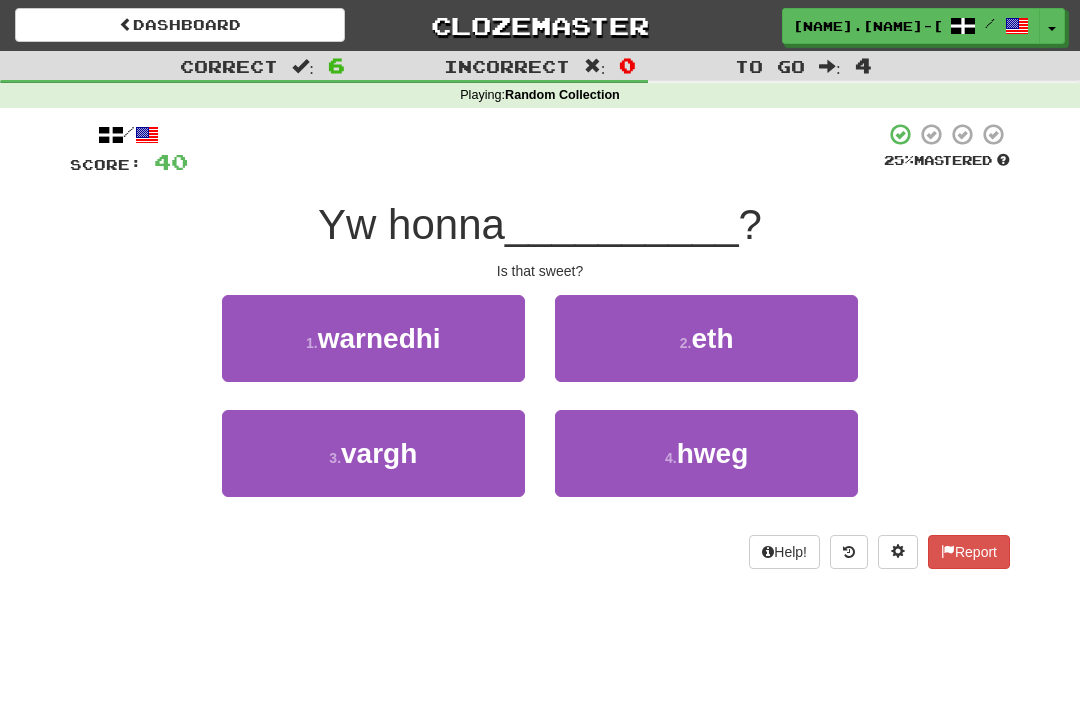 click on "hweg" at bounding box center (713, 453) 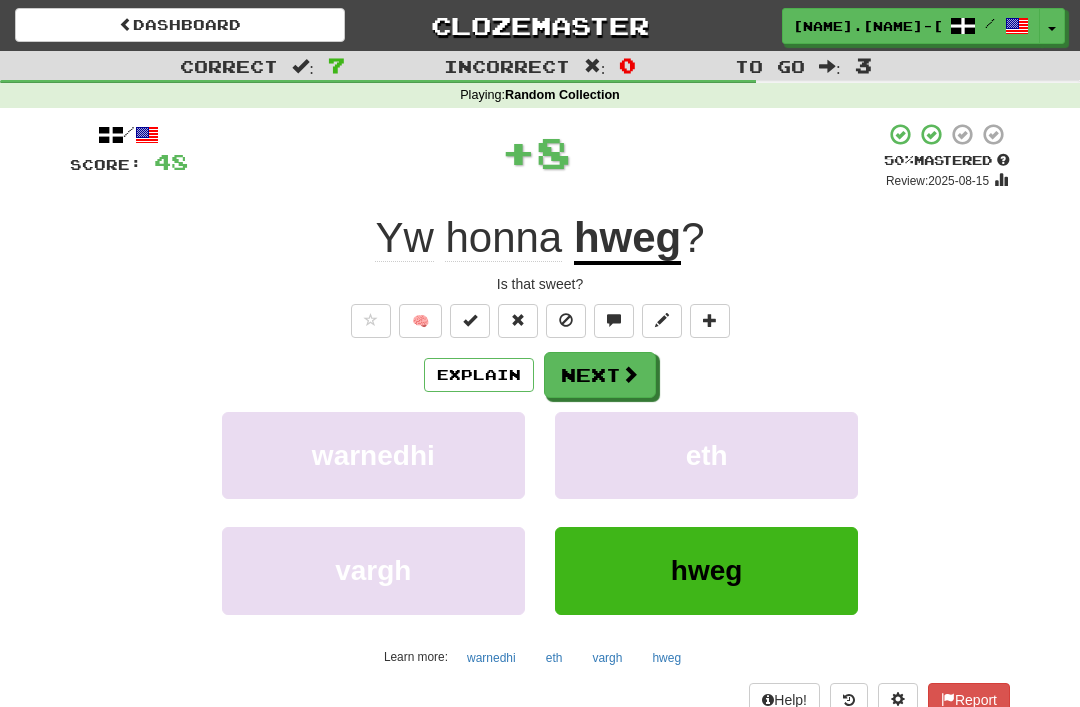 click at bounding box center [630, 374] 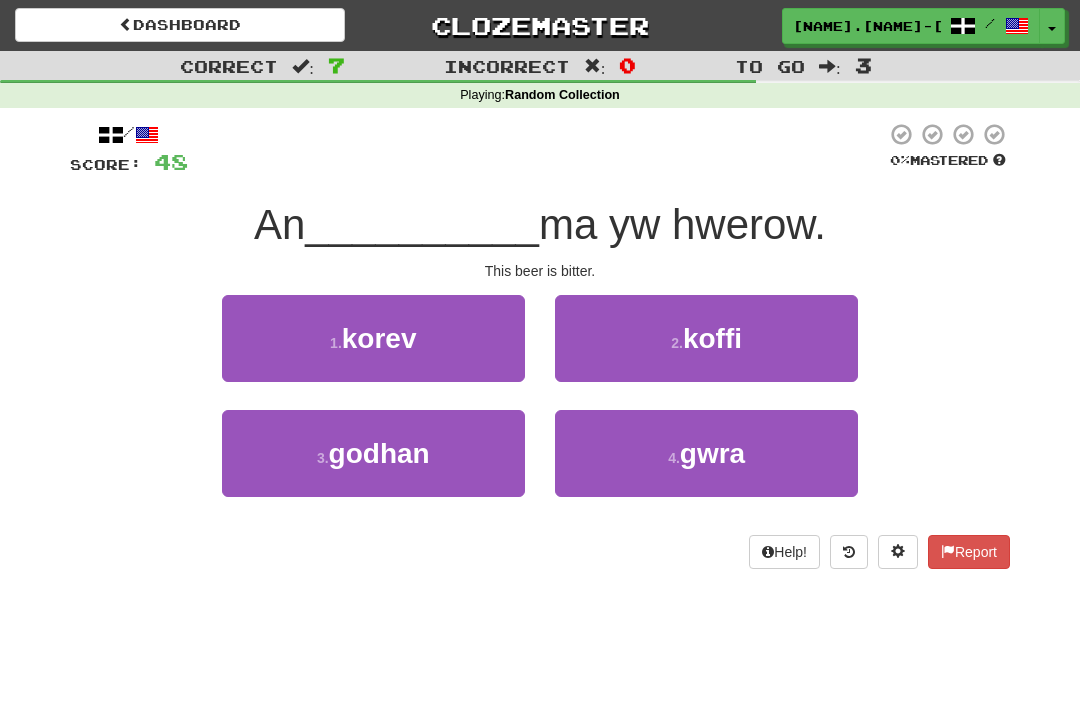 click on "korev" at bounding box center (379, 338) 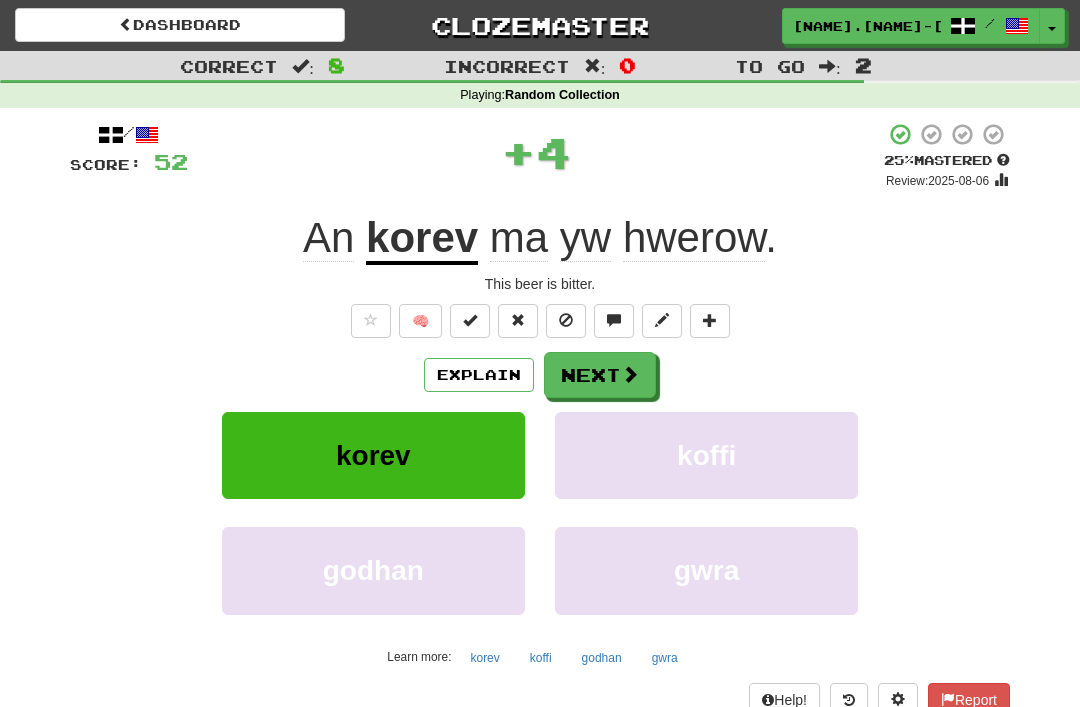 click on "Next" at bounding box center [600, 375] 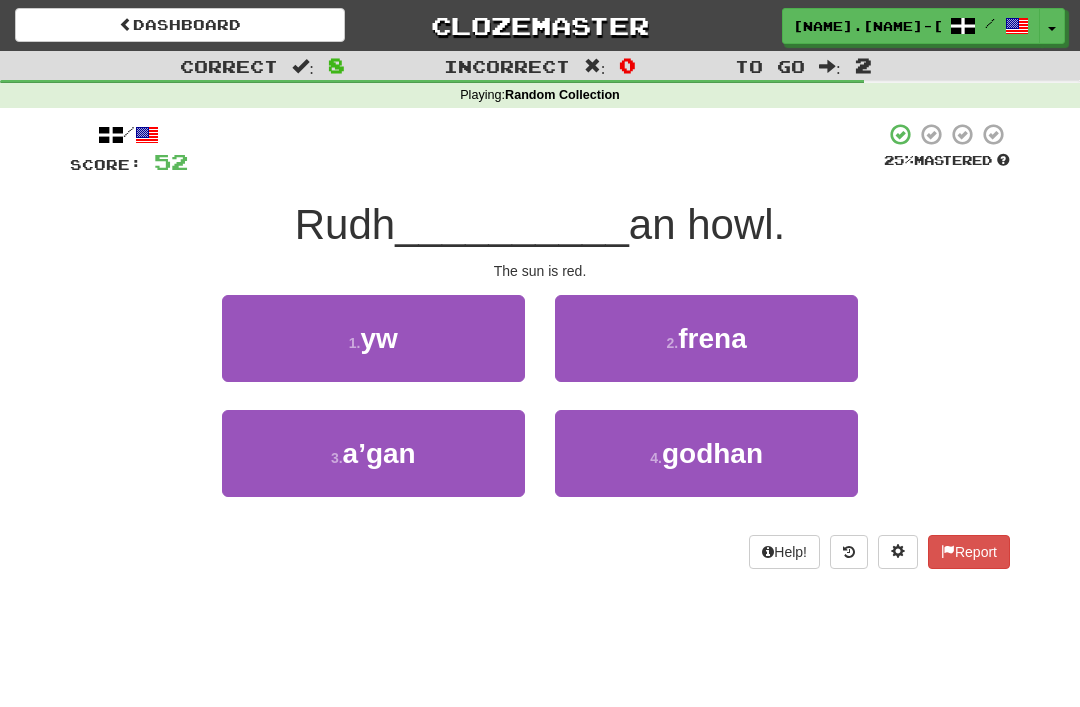 click on "1 ." at bounding box center [355, 343] 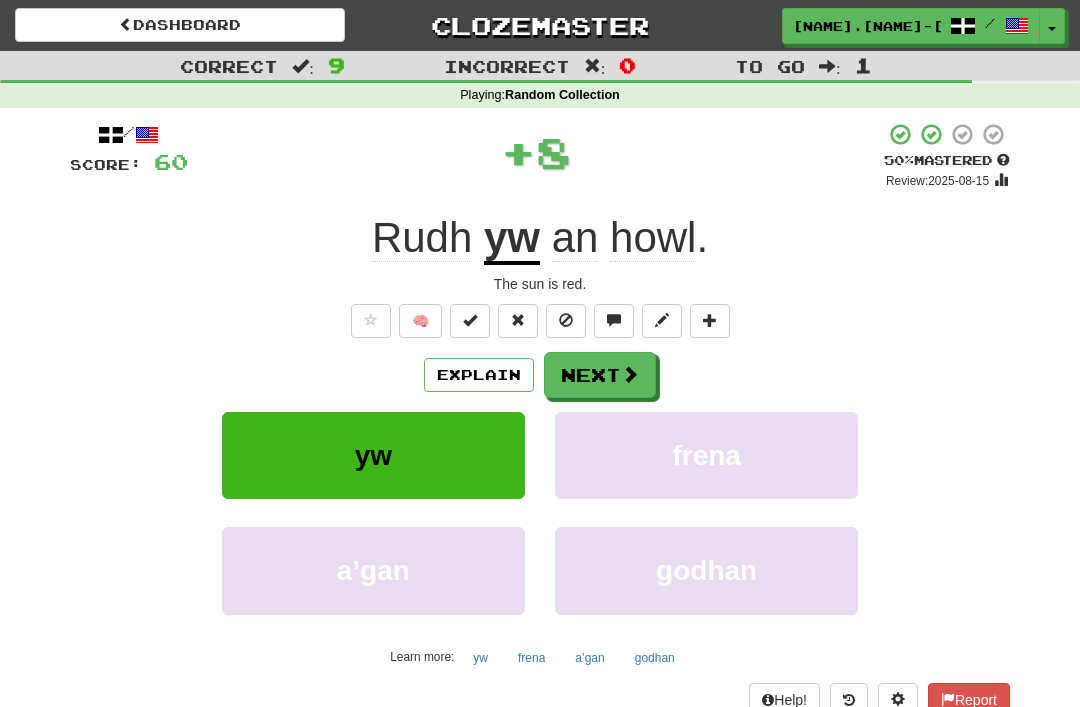 click on "Next" at bounding box center [600, 375] 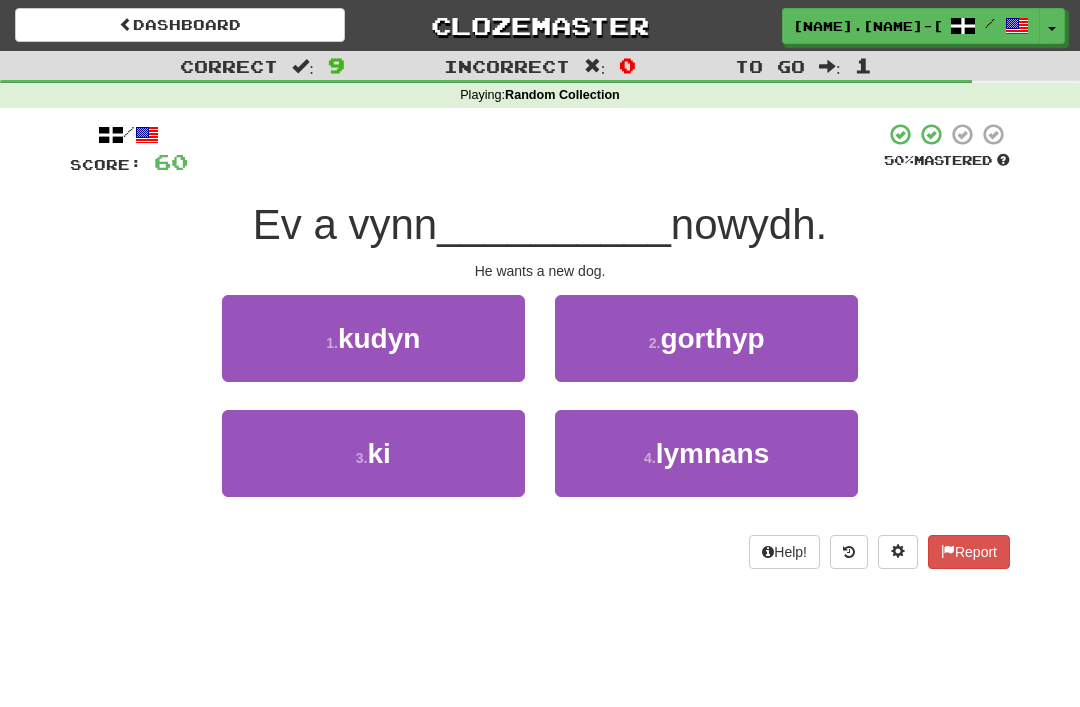 click on "3 .  ki" at bounding box center [373, 453] 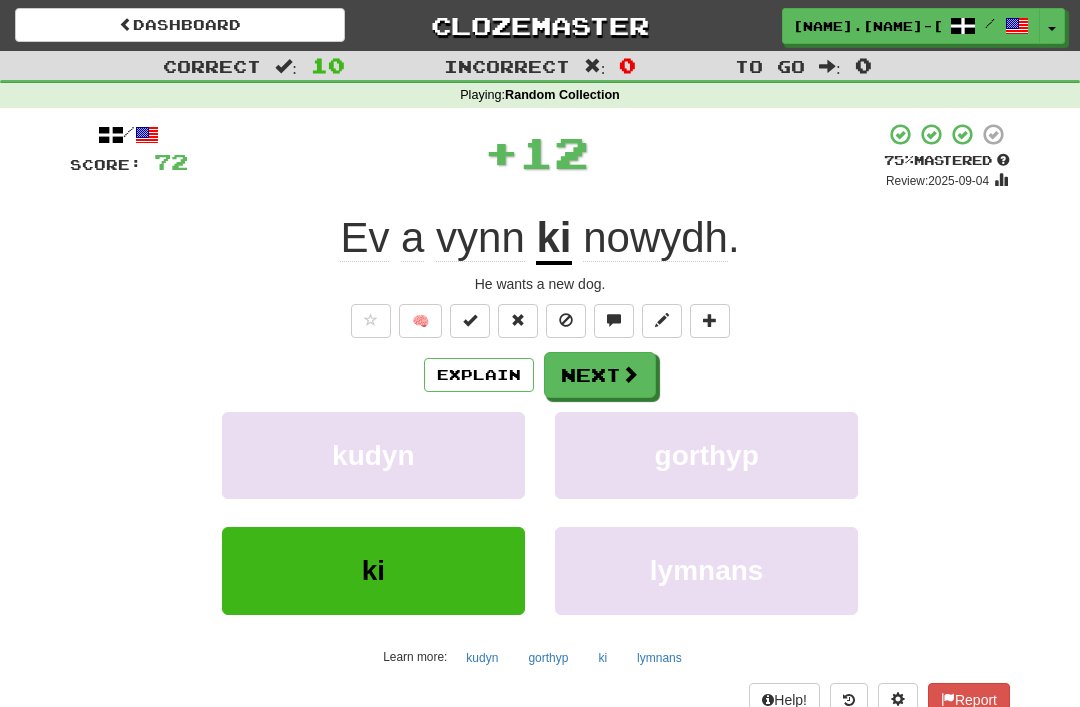 click on "Next" at bounding box center [600, 375] 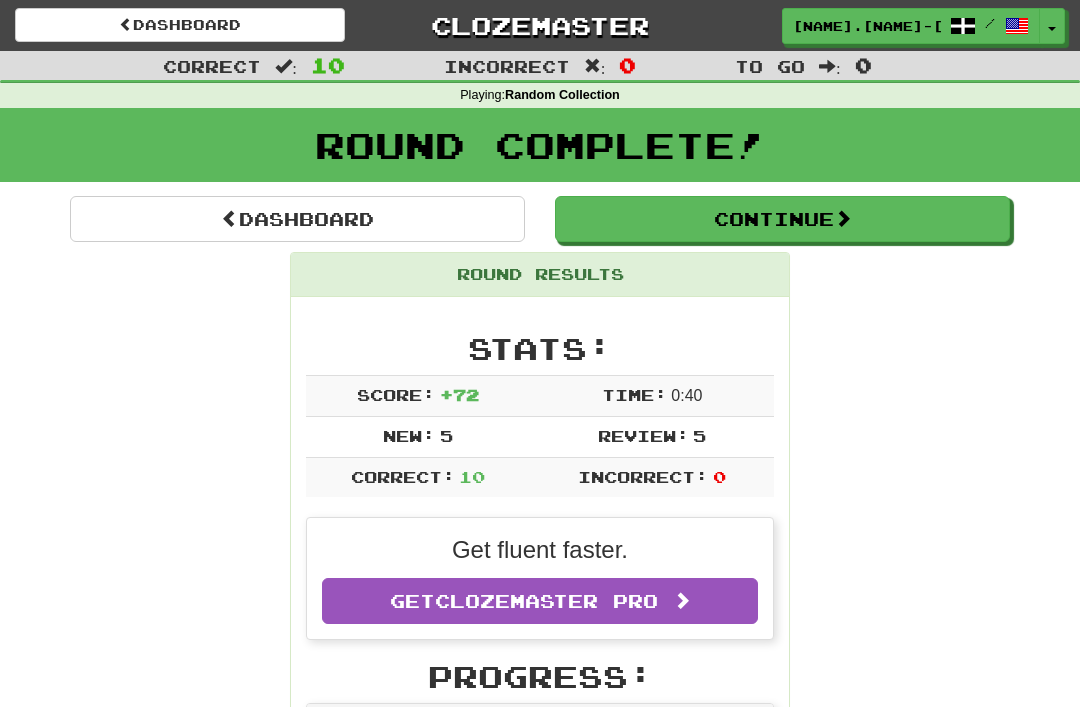 click on "Continue" at bounding box center (782, 219) 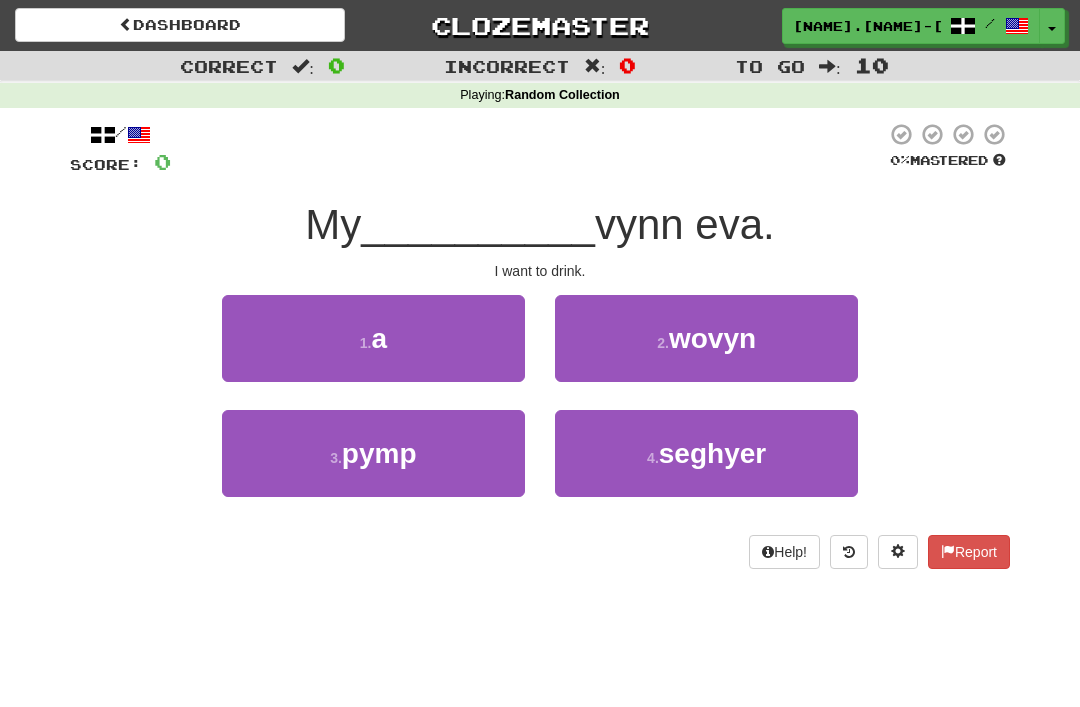 click on "1 .  a" at bounding box center (373, 338) 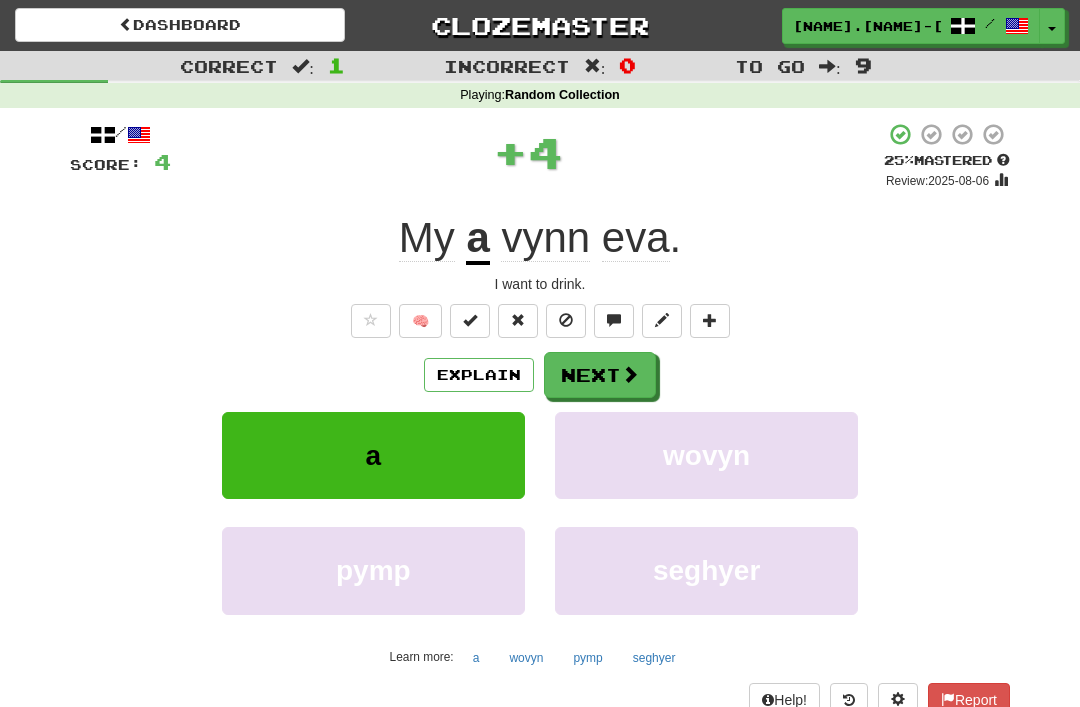 click at bounding box center [630, 374] 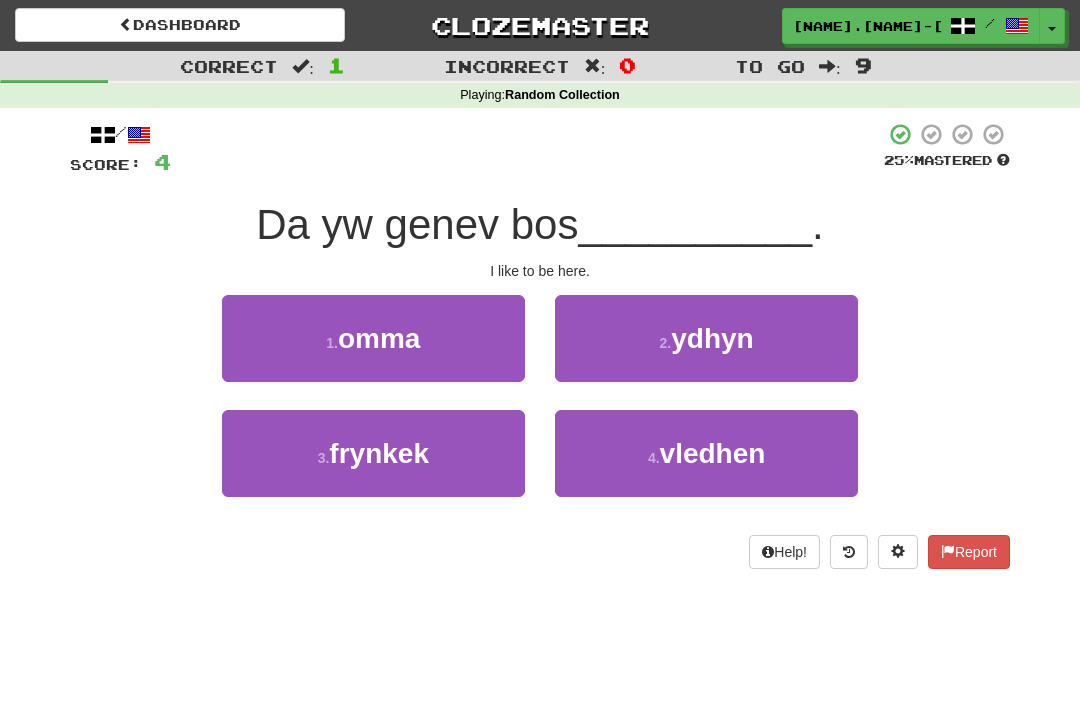 click on "omma" at bounding box center [379, 338] 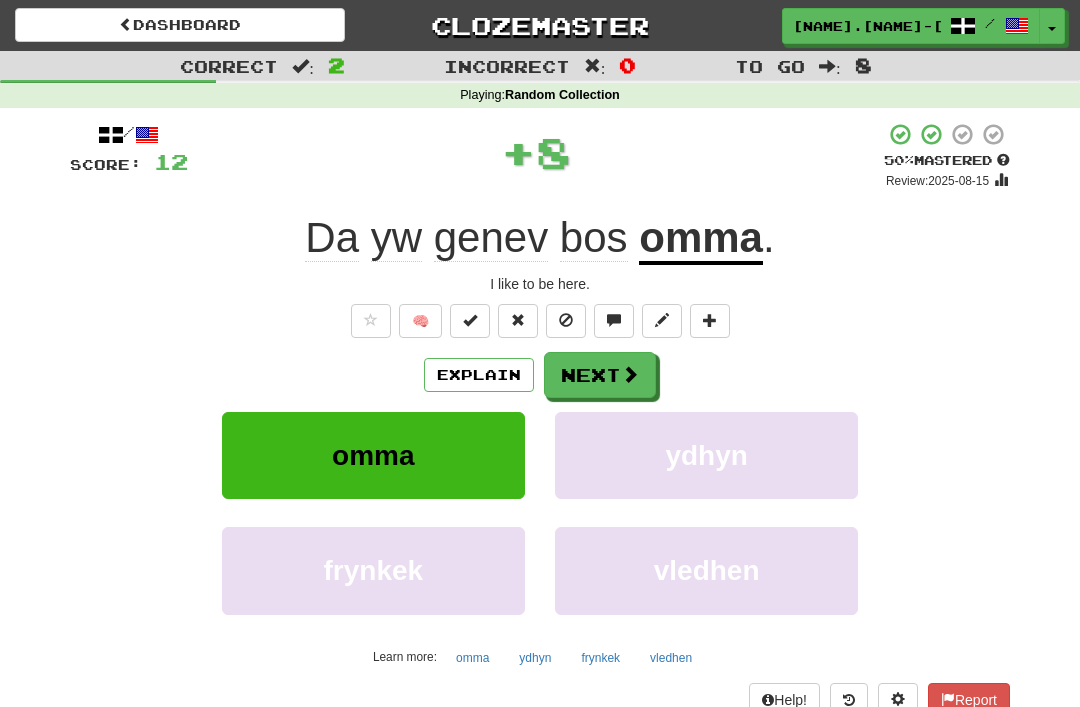 click at bounding box center (630, 374) 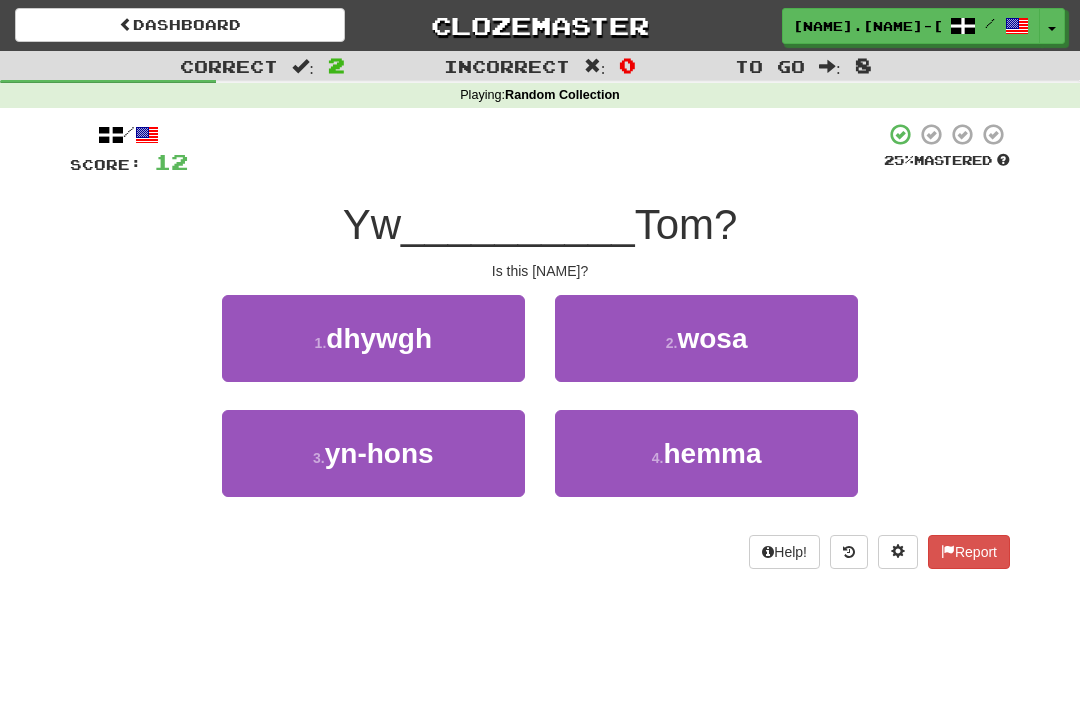 click on "hemma" at bounding box center [712, 453] 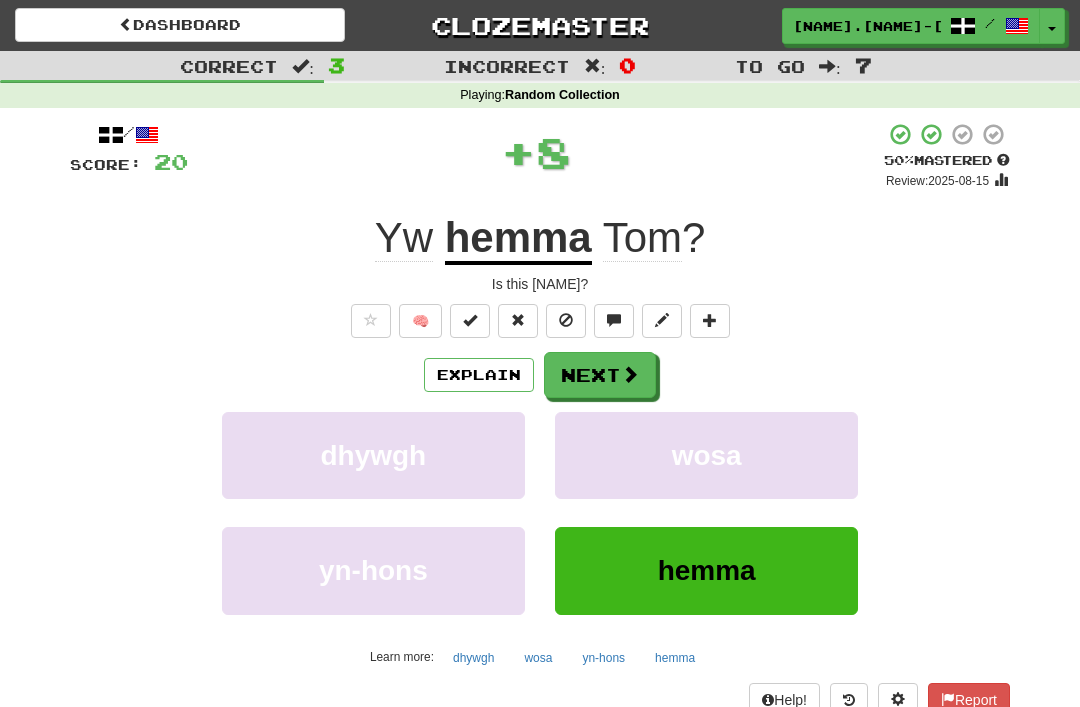 click on "Next" at bounding box center [600, 375] 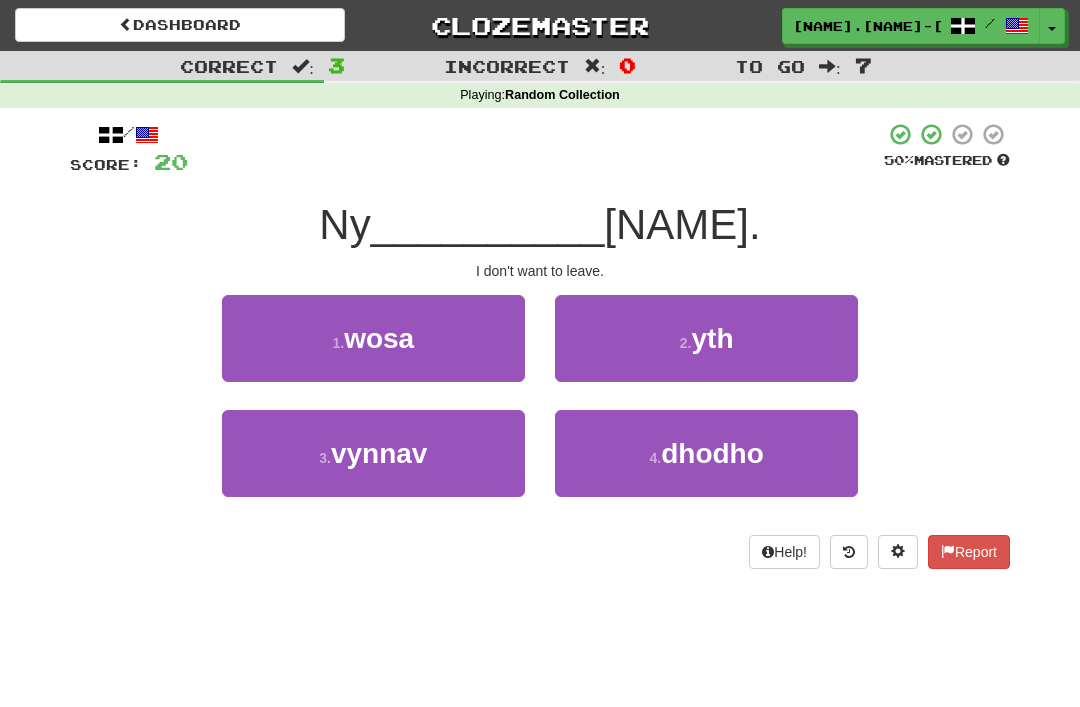 click on "vynnav" at bounding box center [379, 453] 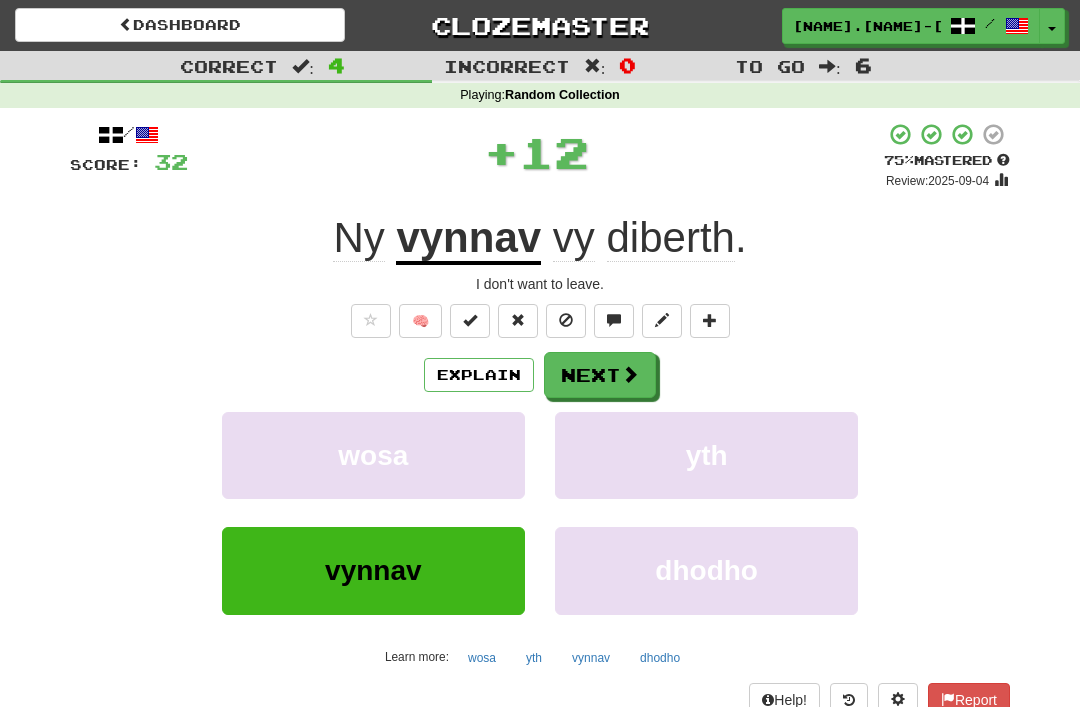 click on "Next" at bounding box center (600, 375) 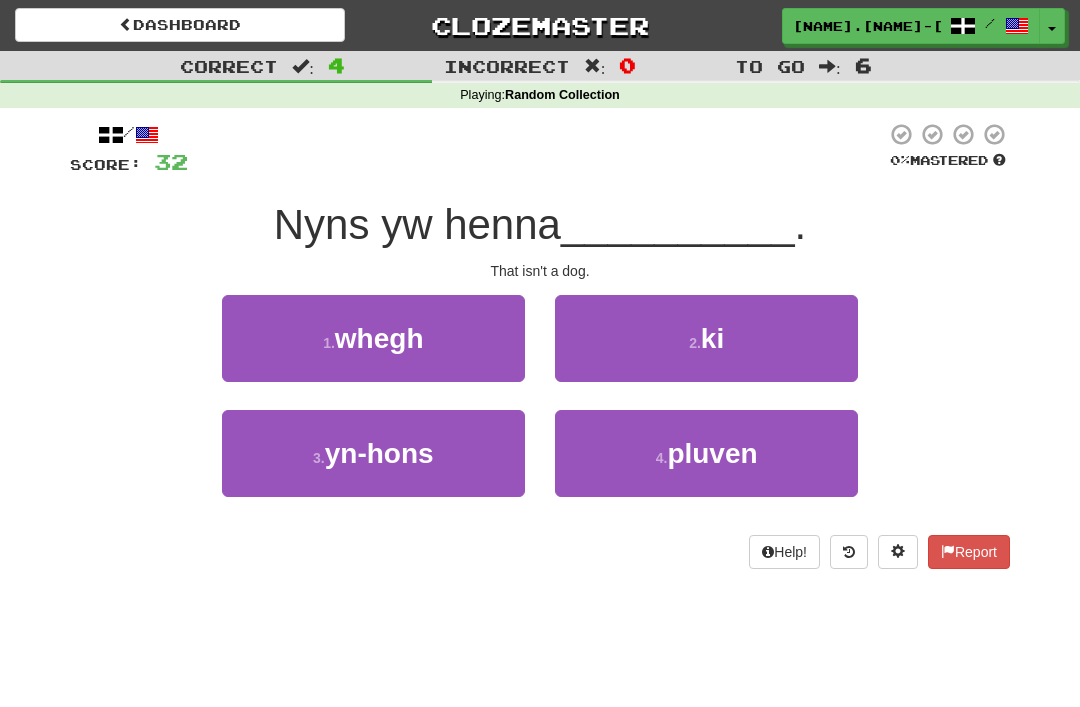 click on "2 .  ki" at bounding box center (706, 338) 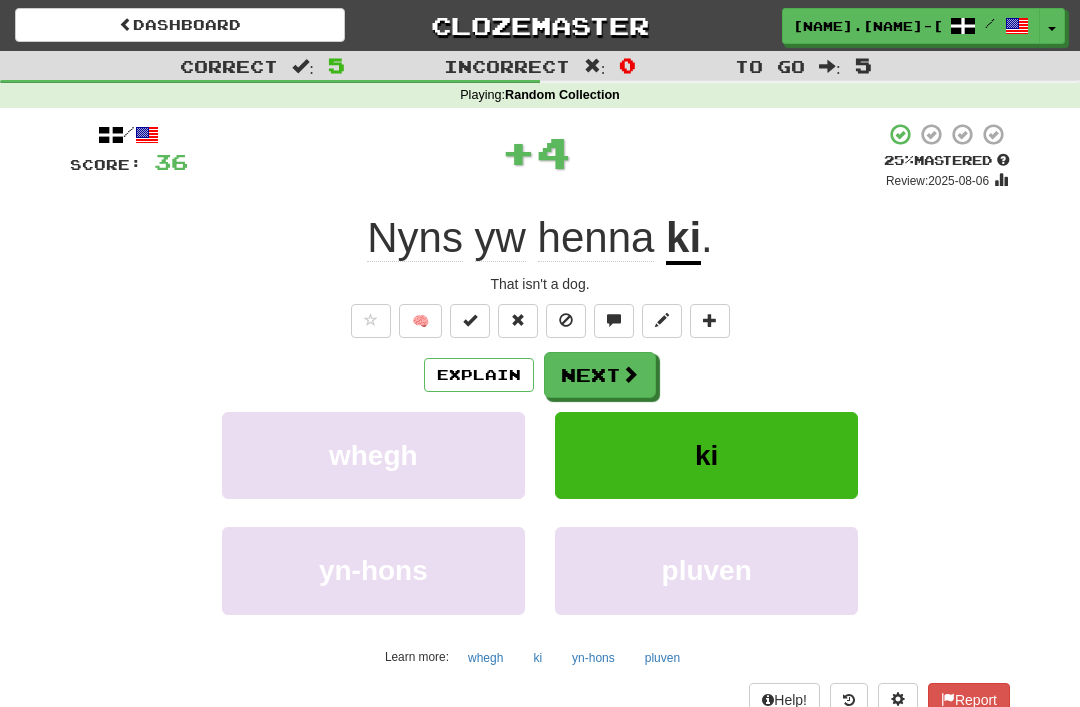 click at bounding box center [630, 374] 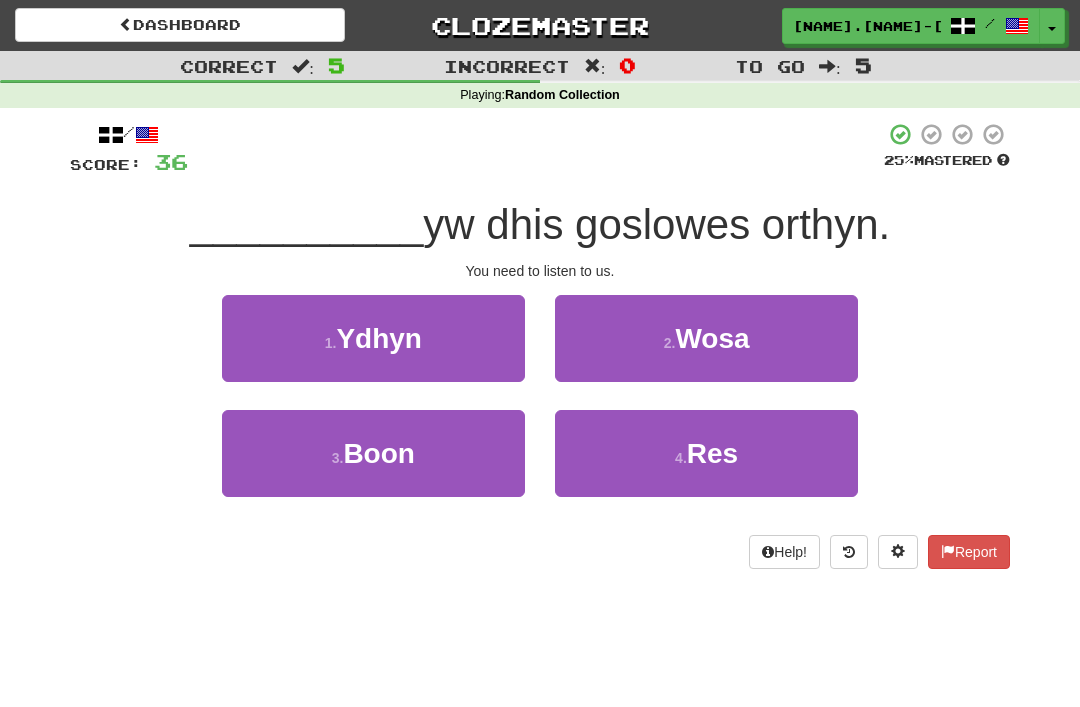 click on "4 .  Res" at bounding box center (706, 453) 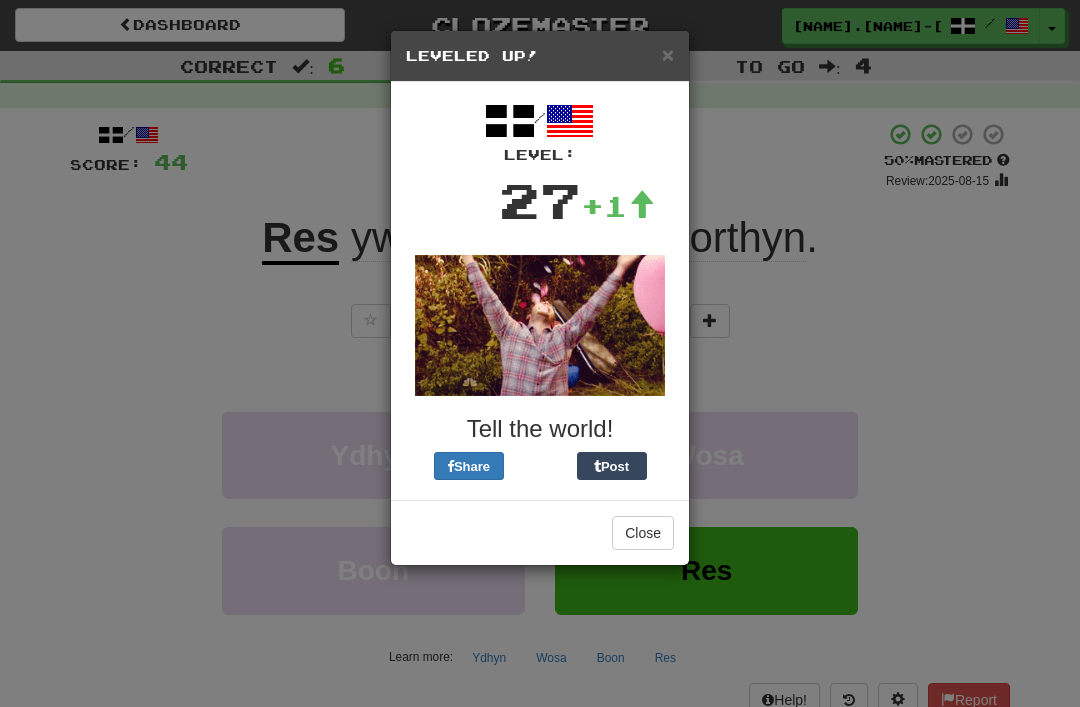 click on "Close" at bounding box center [643, 533] 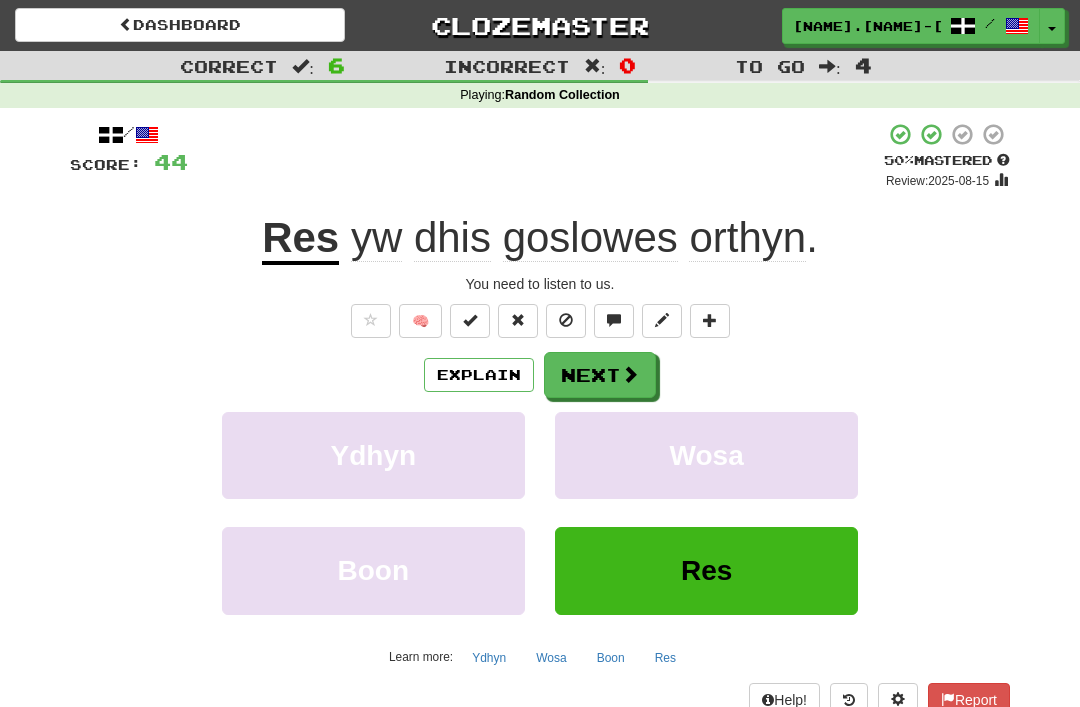 click at bounding box center (630, 374) 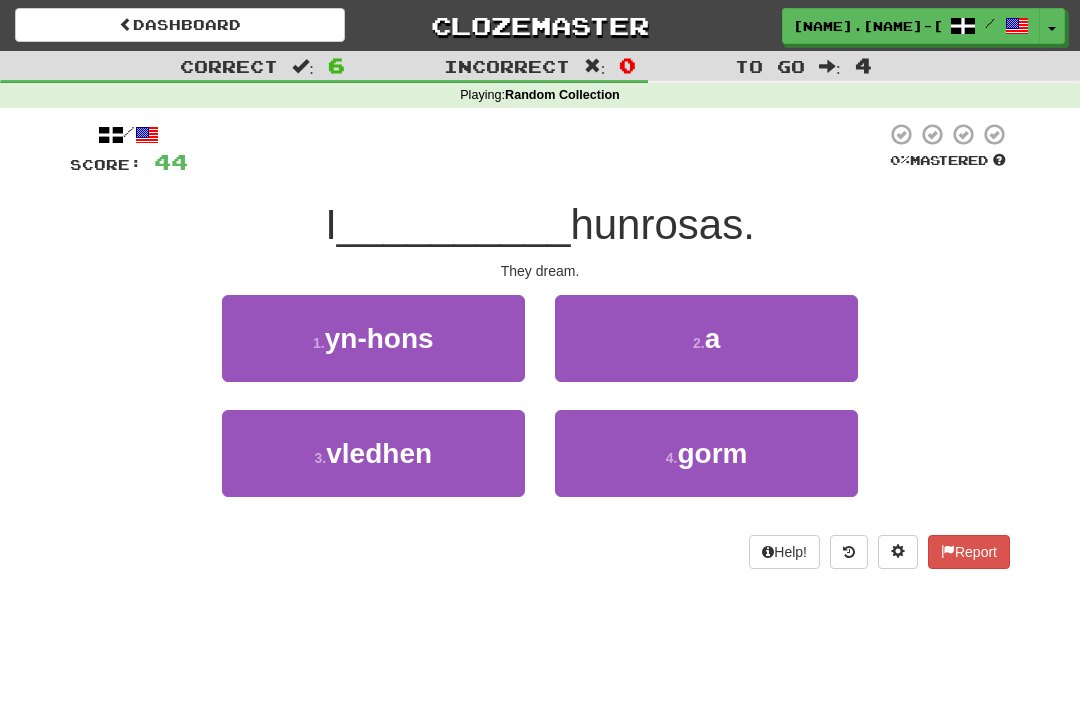 click on "2 .  a" at bounding box center (706, 338) 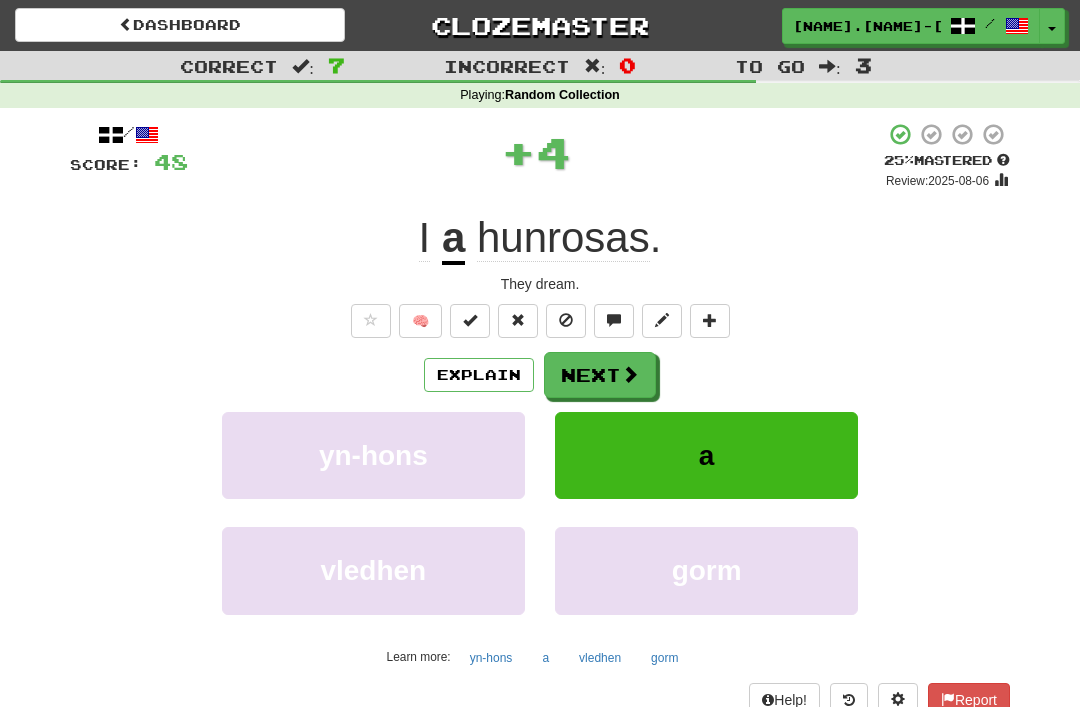 click at bounding box center (630, 374) 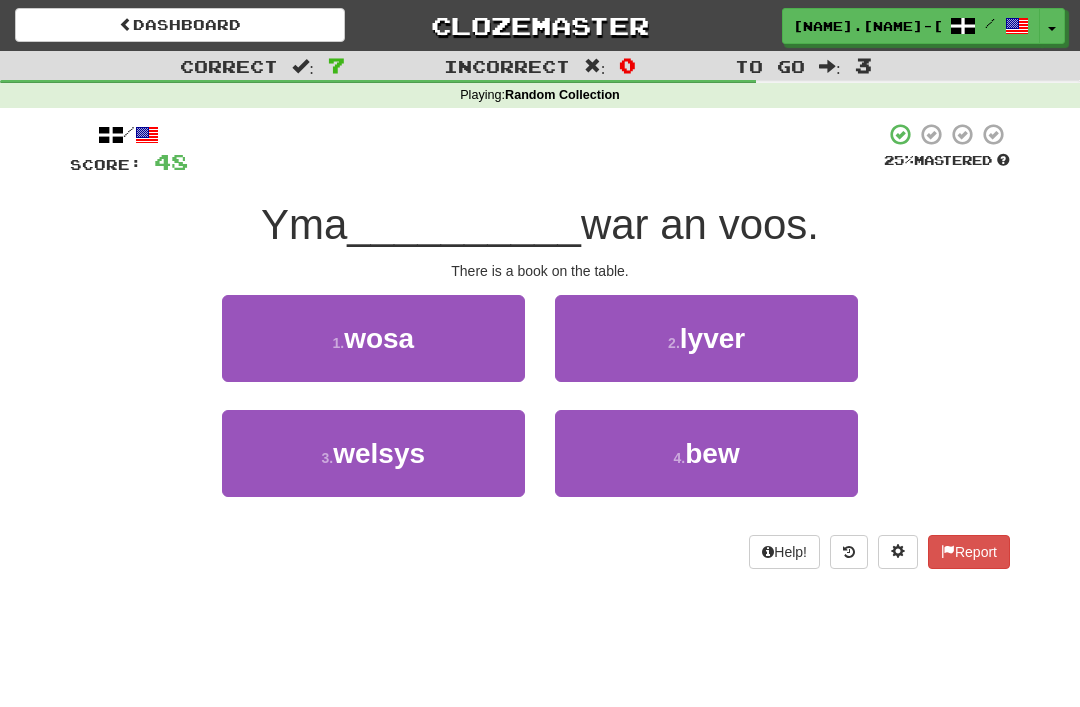 click on "lyver" at bounding box center (712, 338) 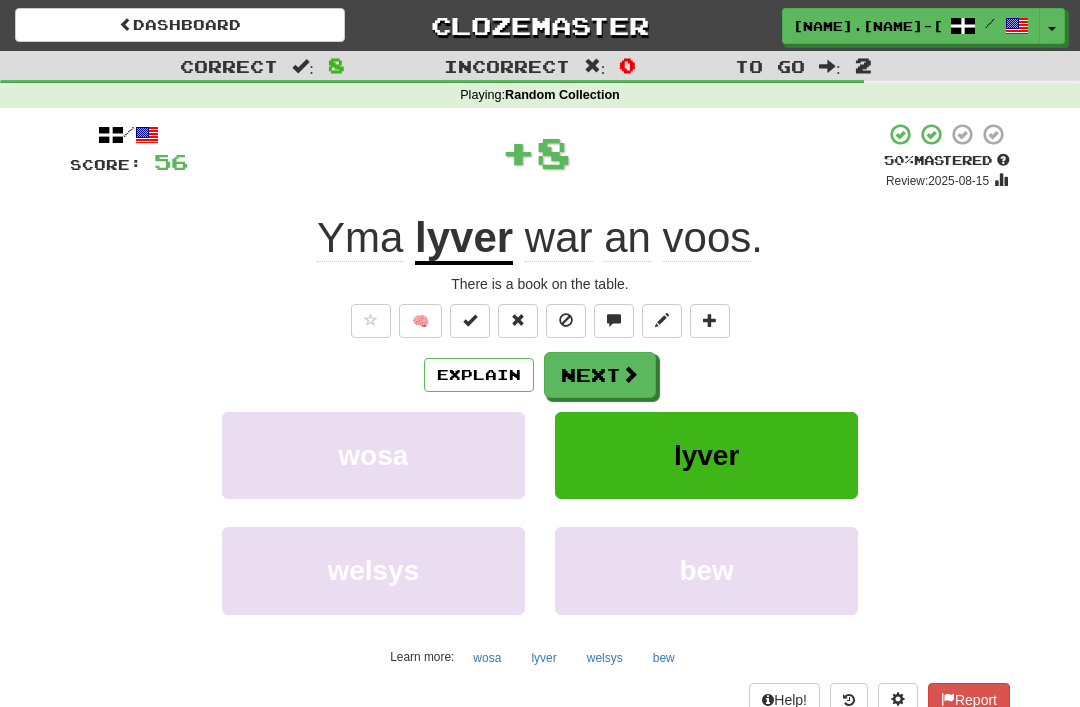 click at bounding box center [630, 374] 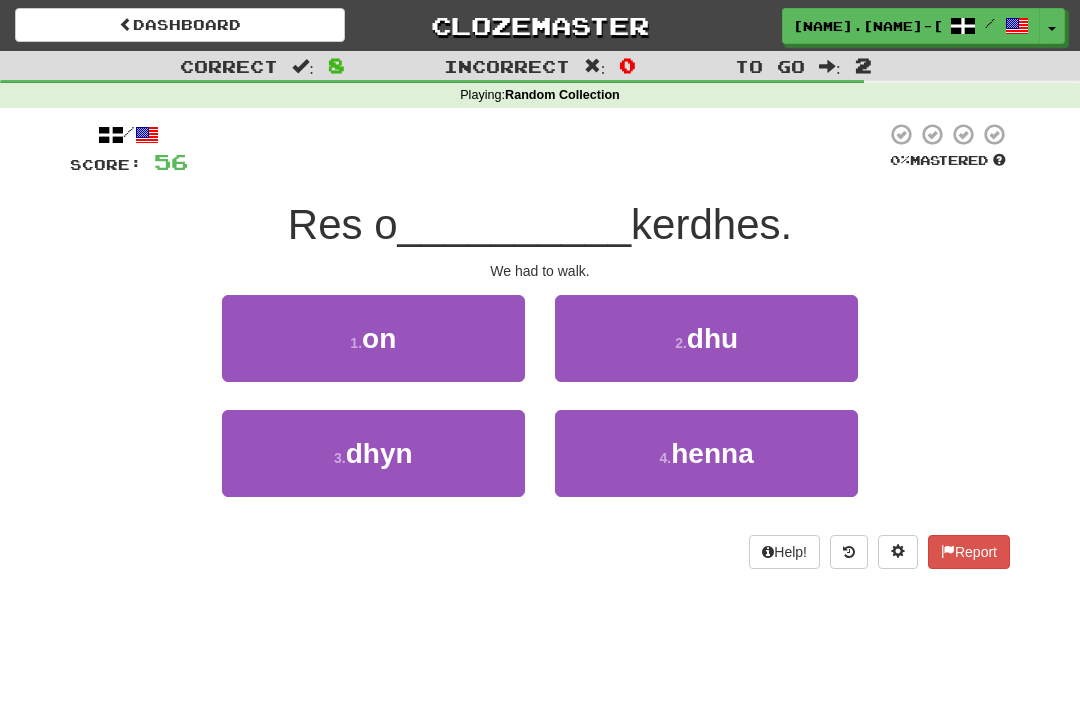 click on "3 .  dhyn" at bounding box center (373, 453) 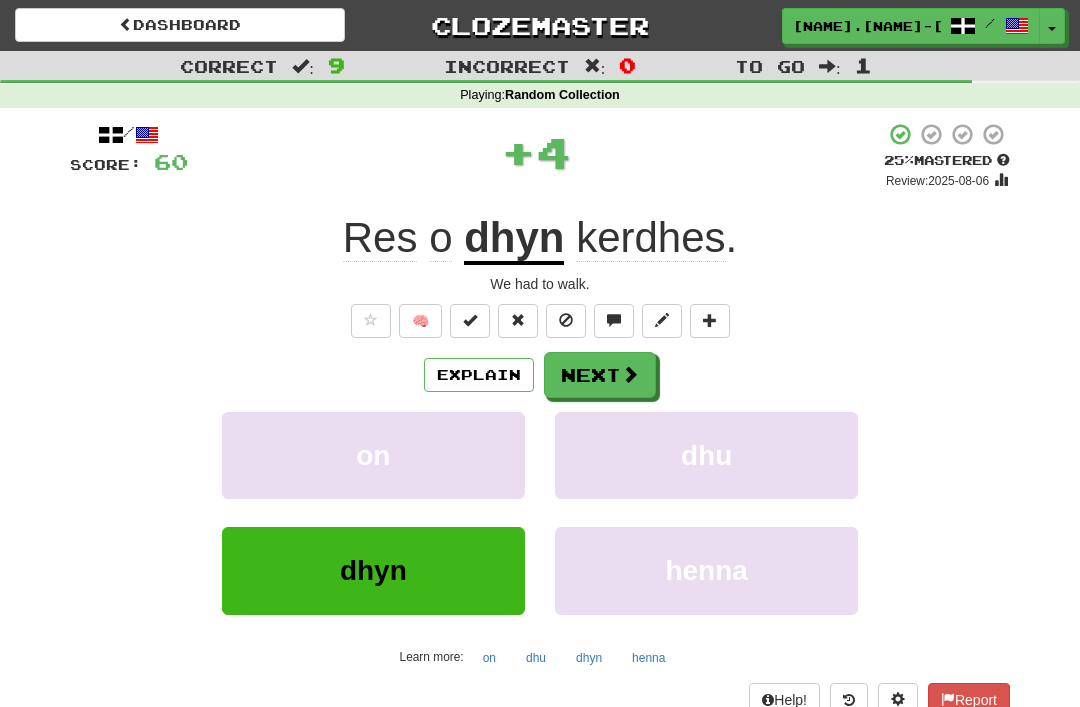 click on "Next" at bounding box center [600, 375] 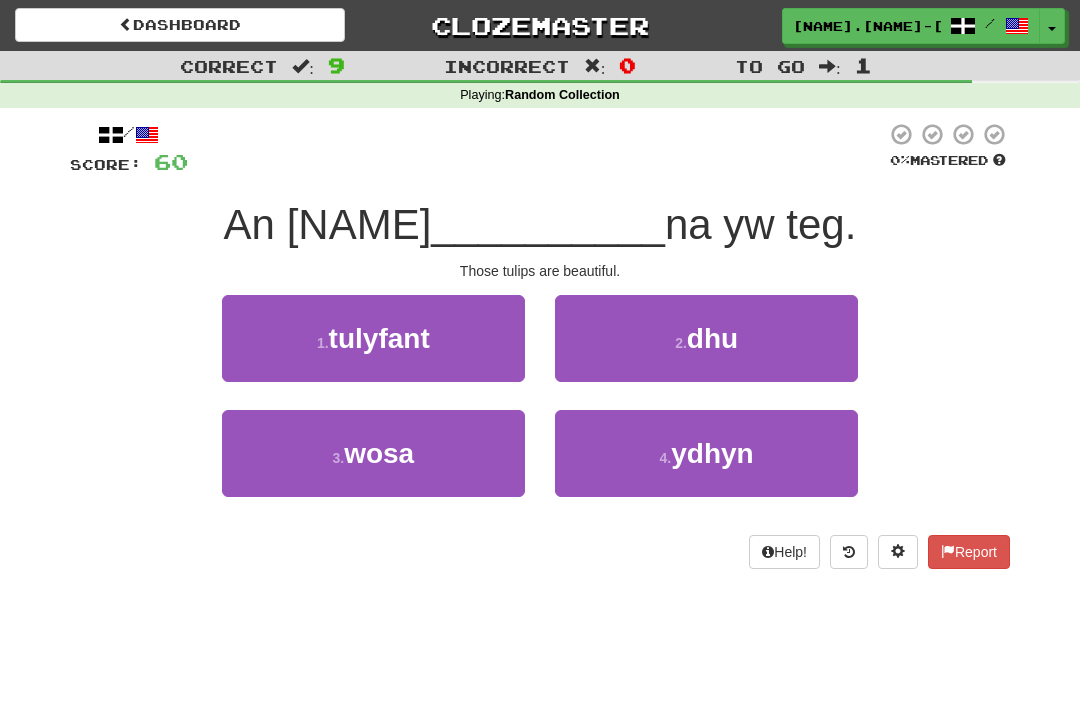 click on "ydhyn" at bounding box center (712, 453) 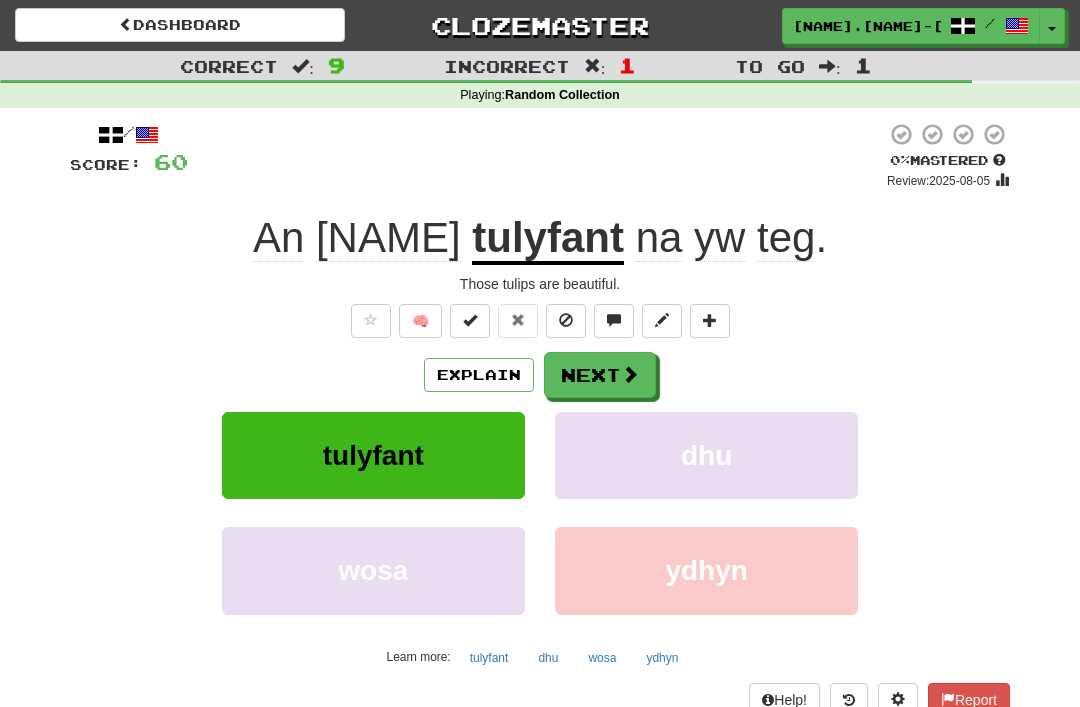 click at bounding box center (630, 374) 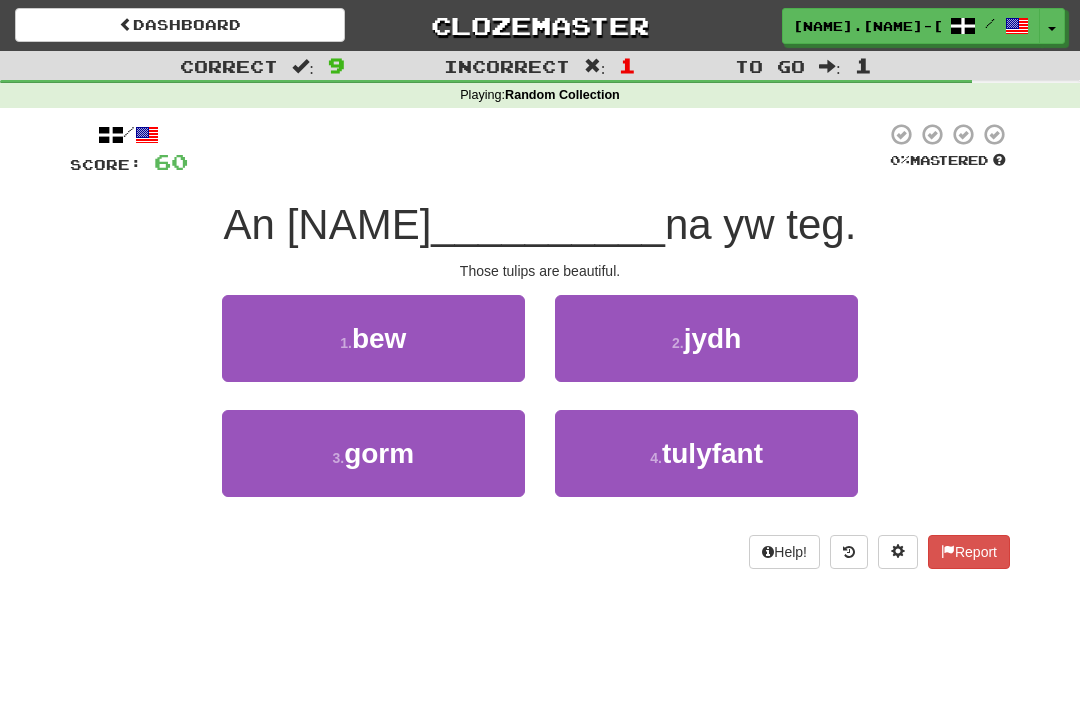 click on "tulyfant" at bounding box center (712, 453) 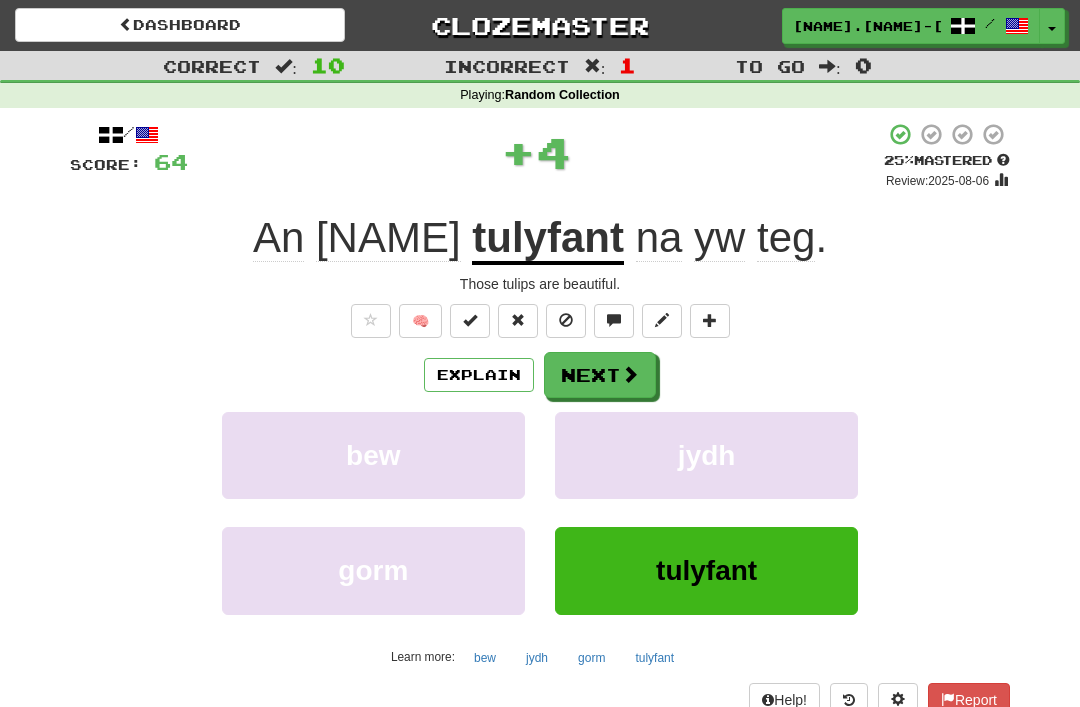 click on "Next" at bounding box center (600, 375) 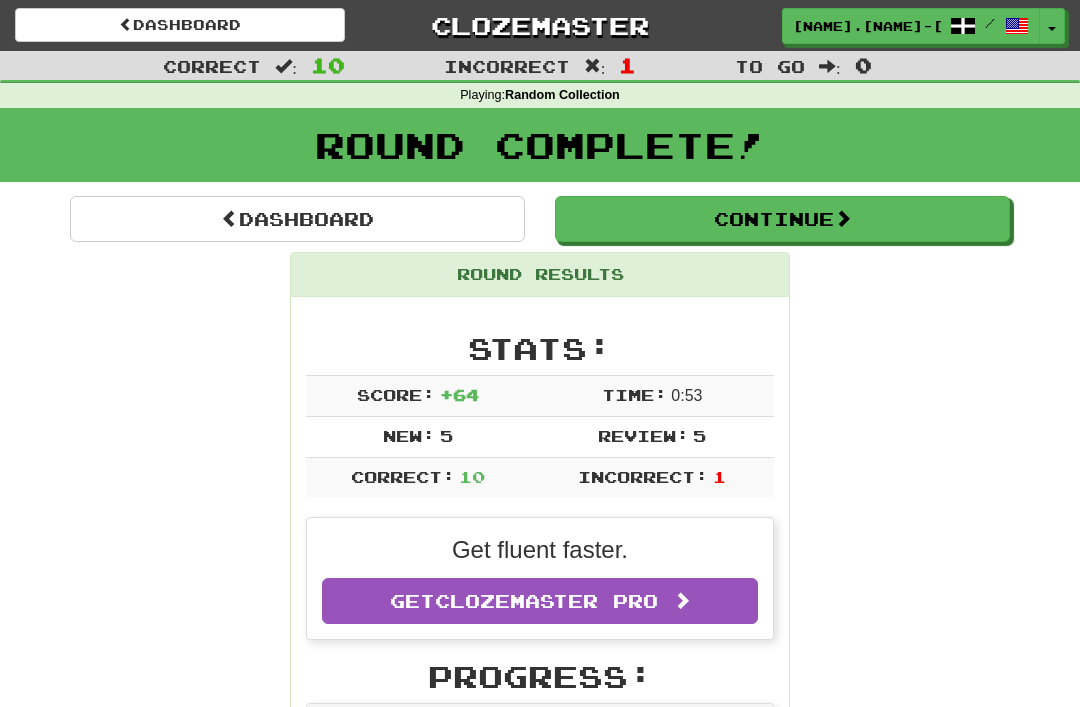 click on "Continue" at bounding box center (782, 219) 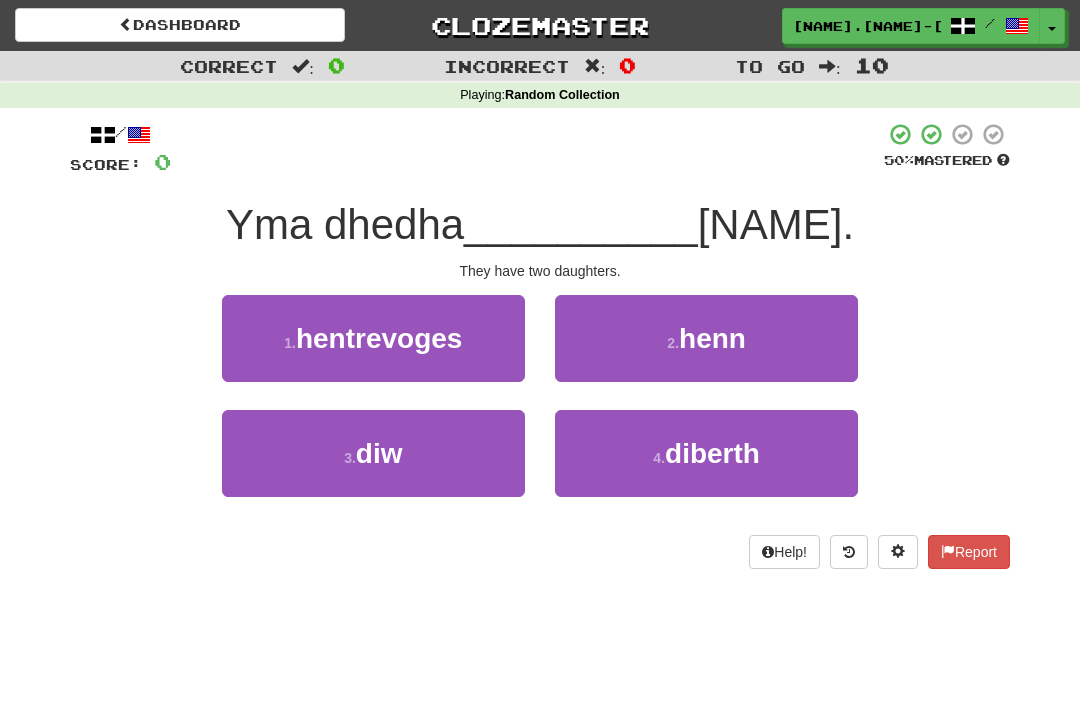 click on "diw" at bounding box center (379, 453) 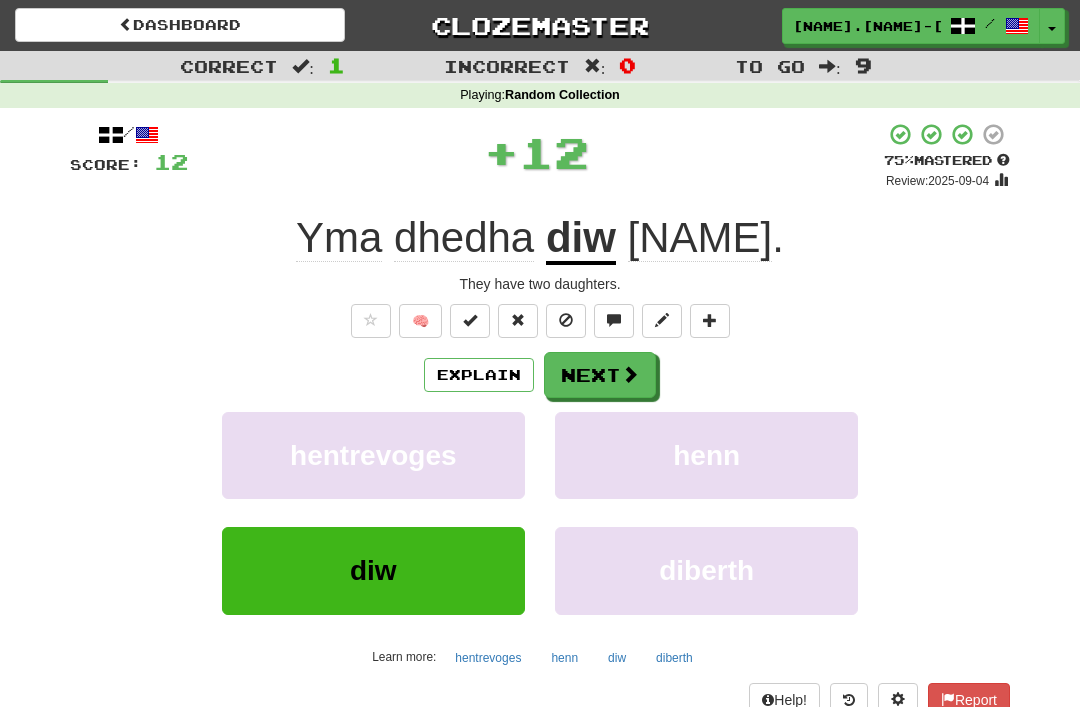 click at bounding box center (630, 374) 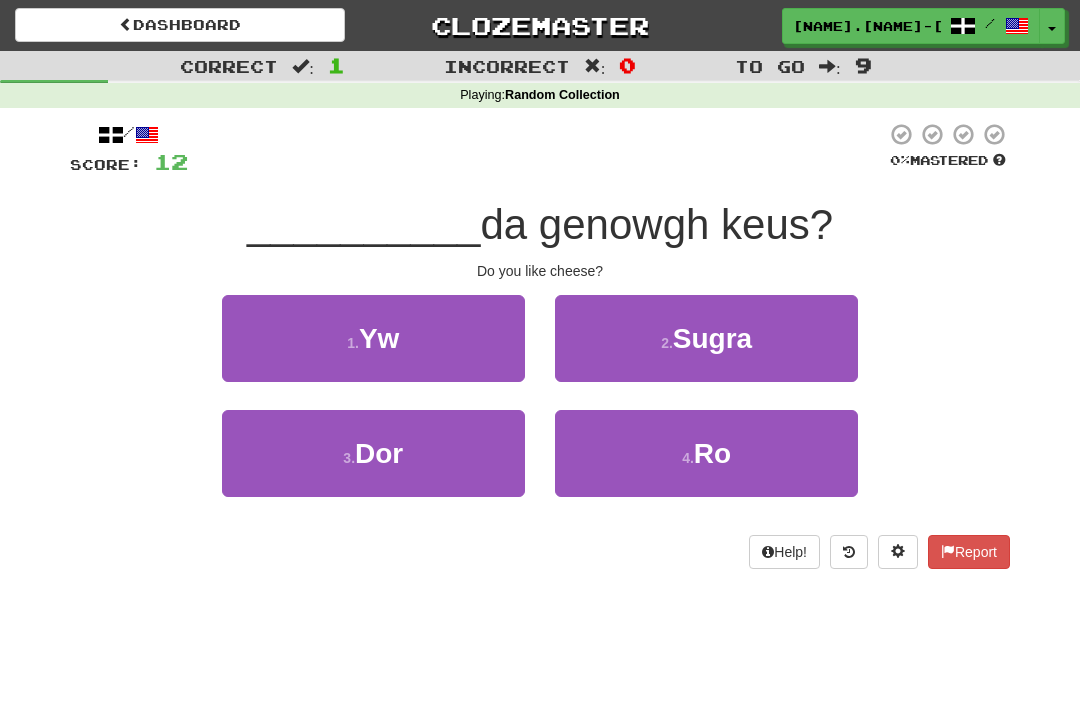 click on "1 .  Yw" at bounding box center (373, 338) 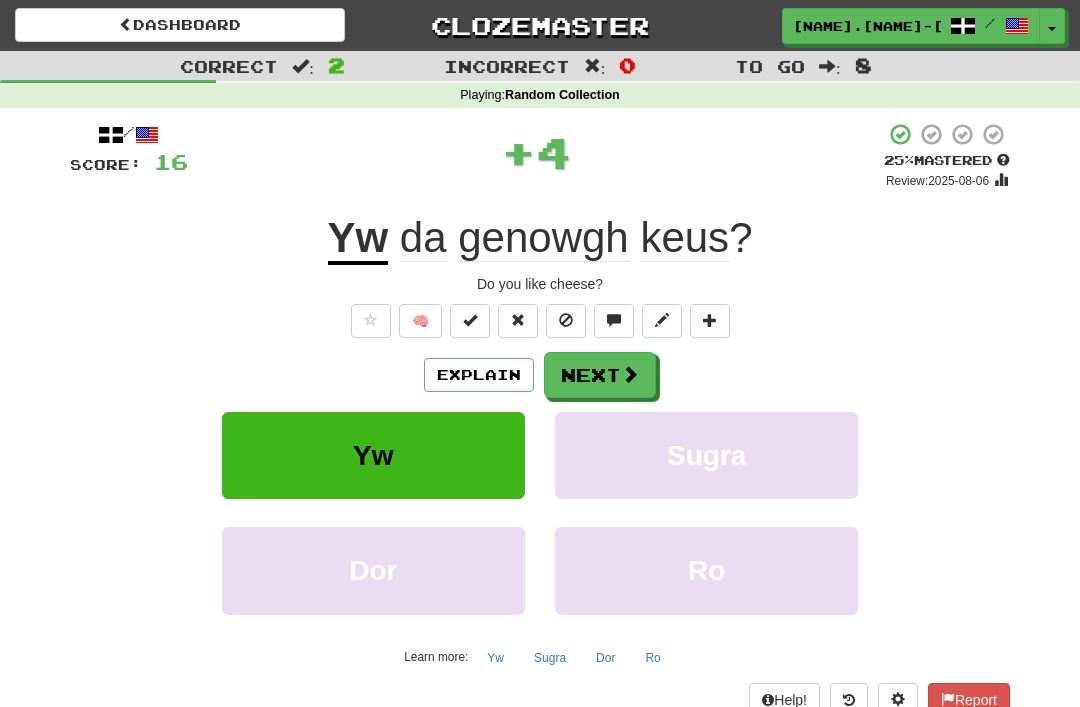 click at bounding box center (630, 374) 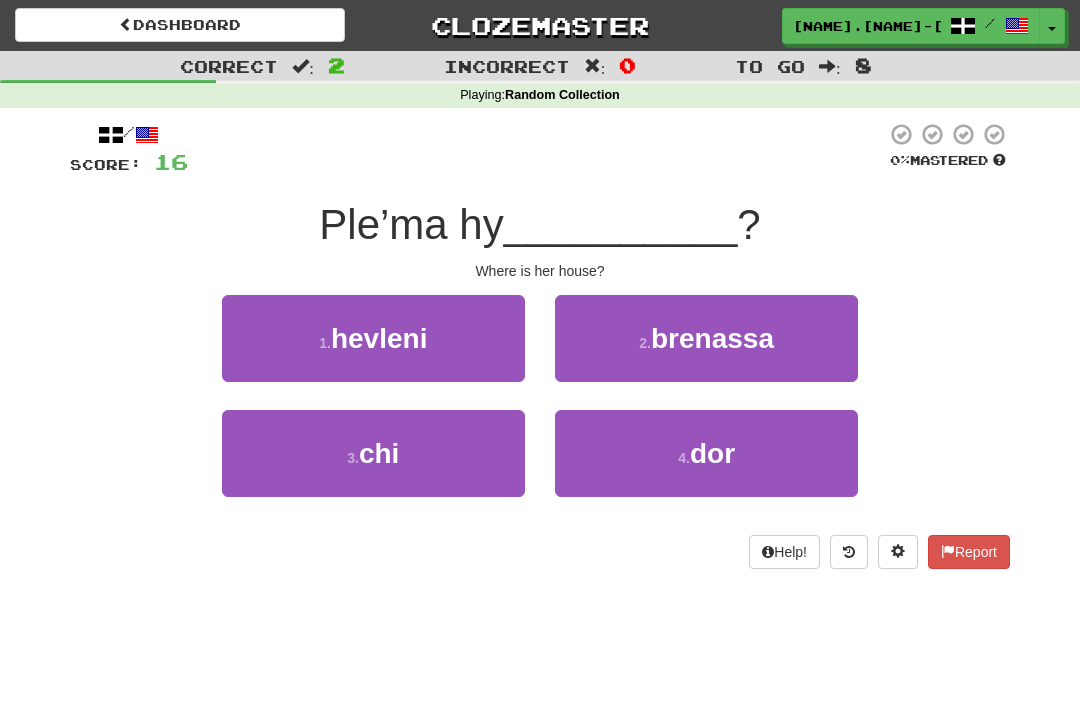 click on "3 ." at bounding box center [353, 458] 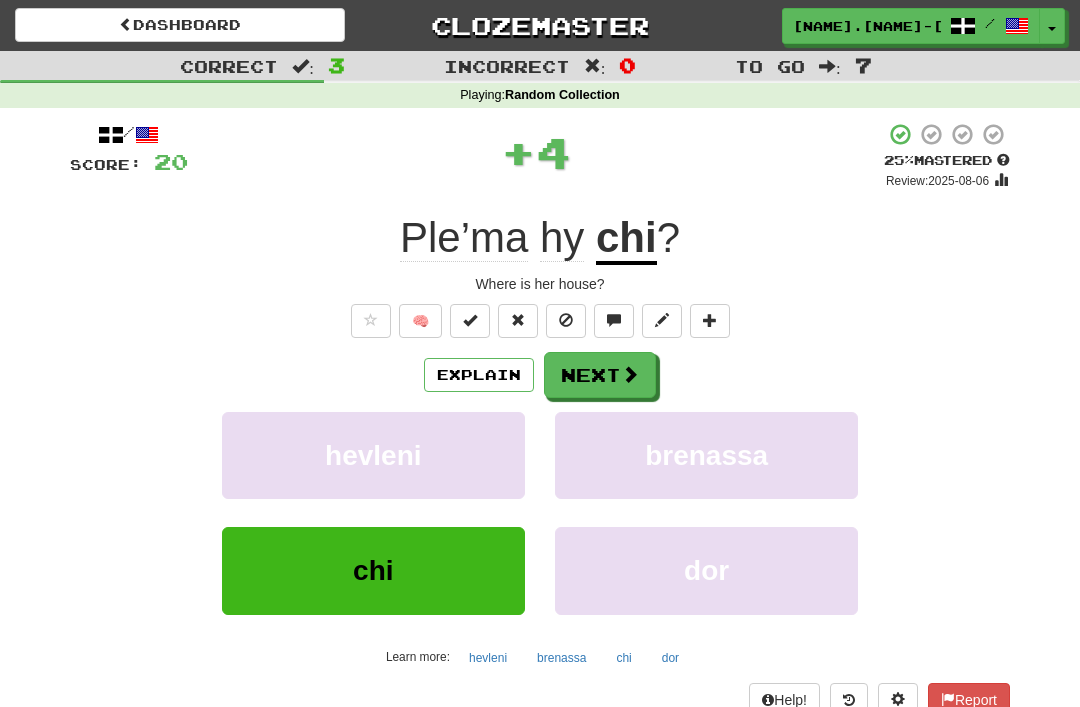 click at bounding box center [630, 374] 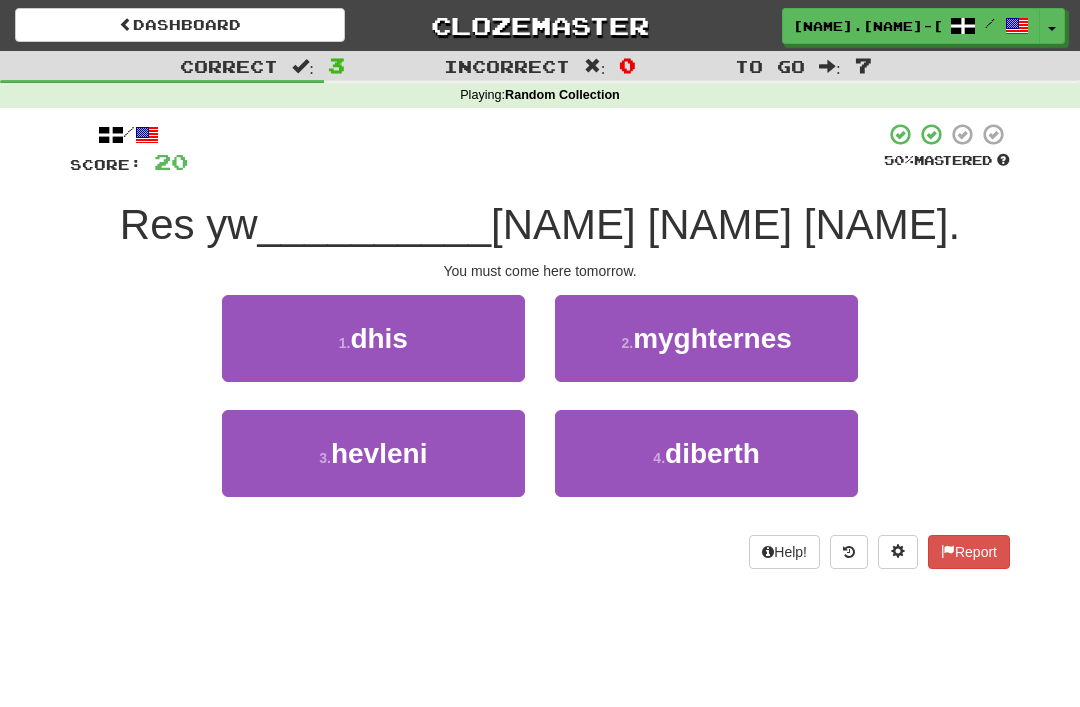 click on "1 .  dhis" at bounding box center (373, 338) 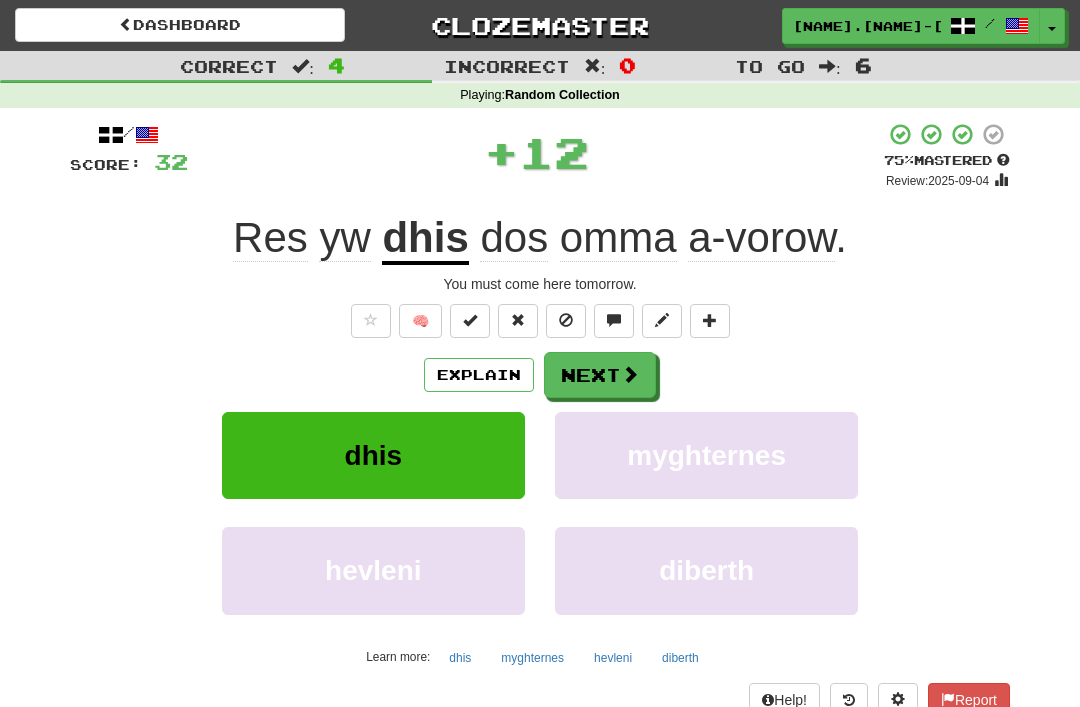 click at bounding box center (630, 374) 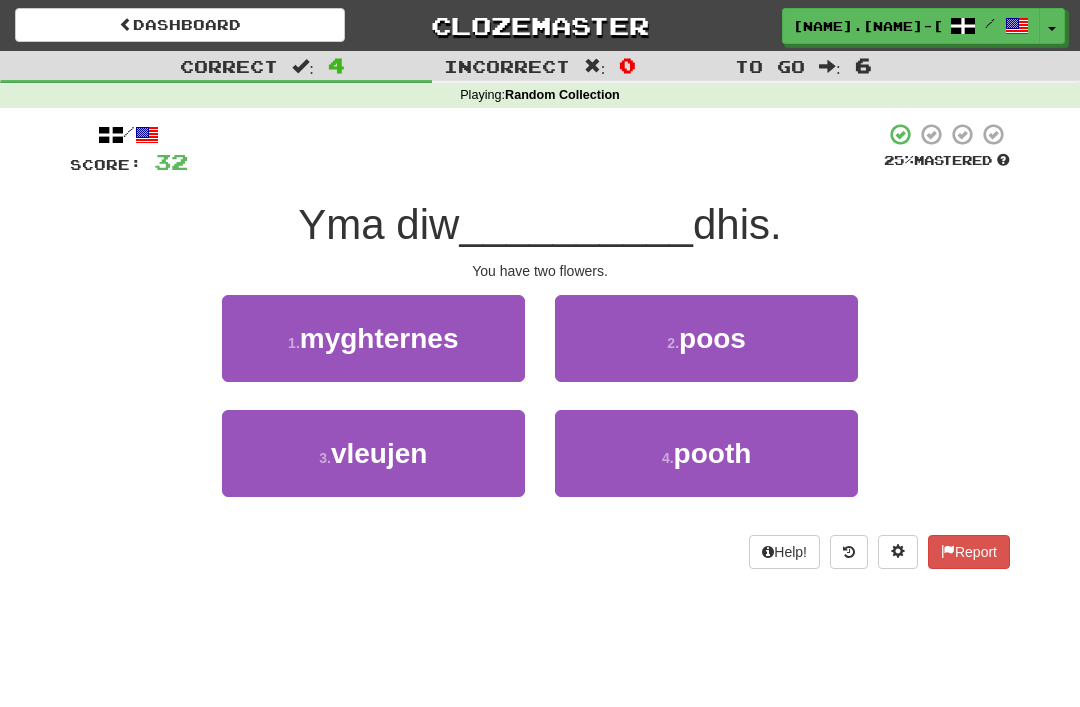 click on "3 ." at bounding box center (325, 458) 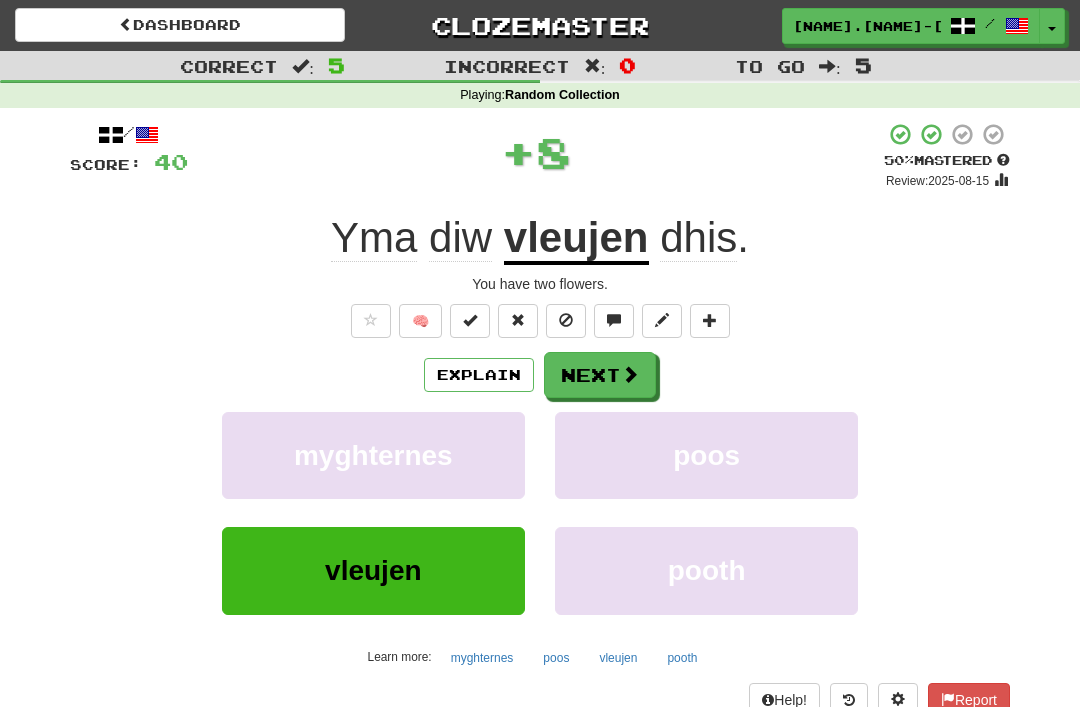 click on "Next" at bounding box center [600, 375] 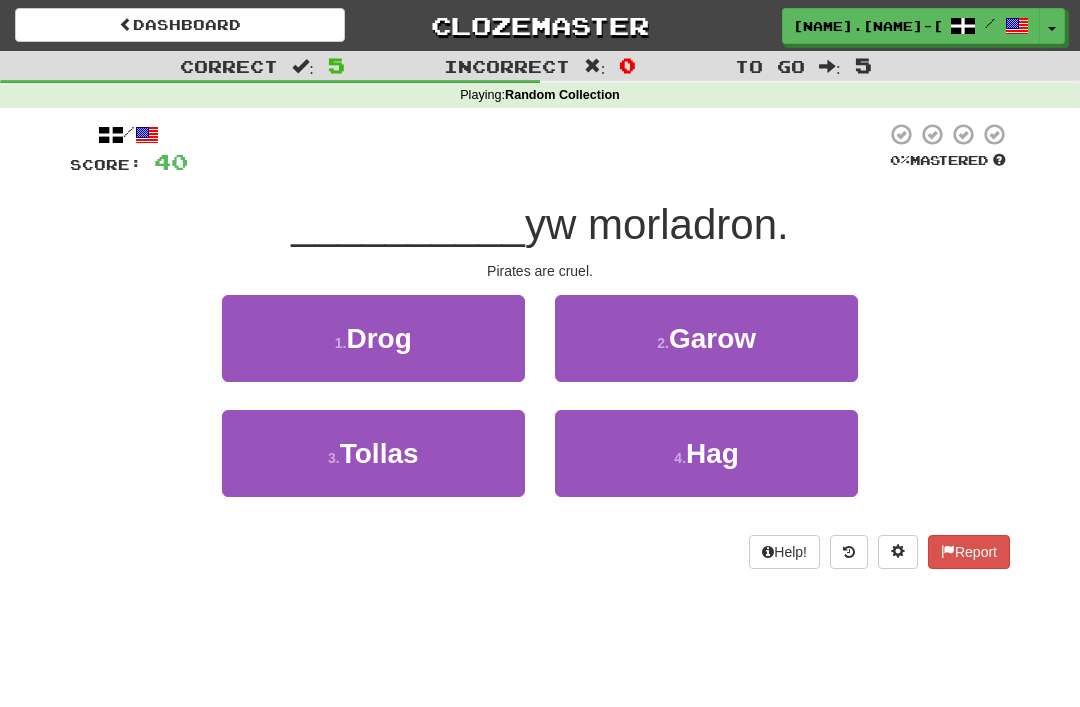 click on "Garow" at bounding box center [712, 338] 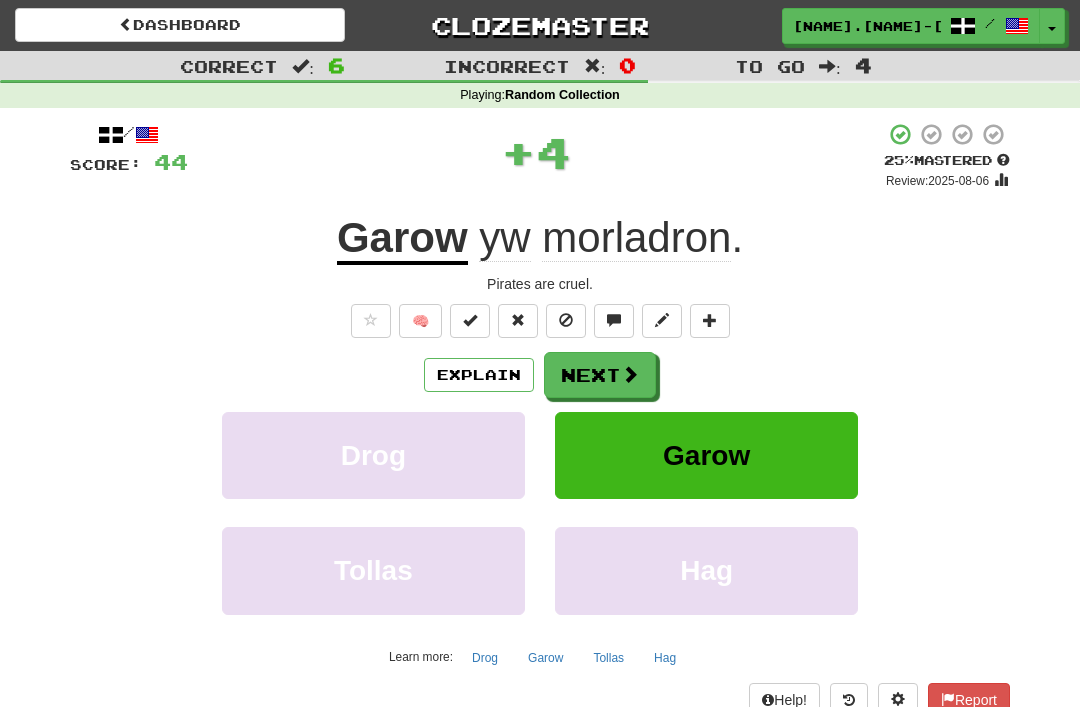 click at bounding box center [630, 374] 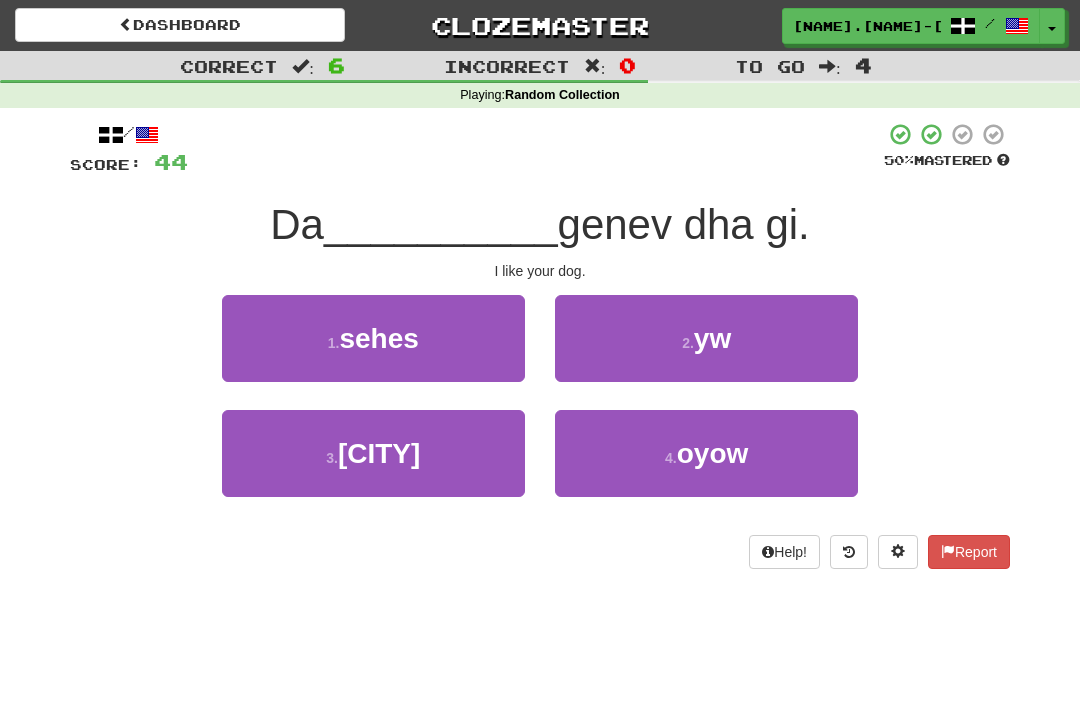 click on "yw" at bounding box center (712, 338) 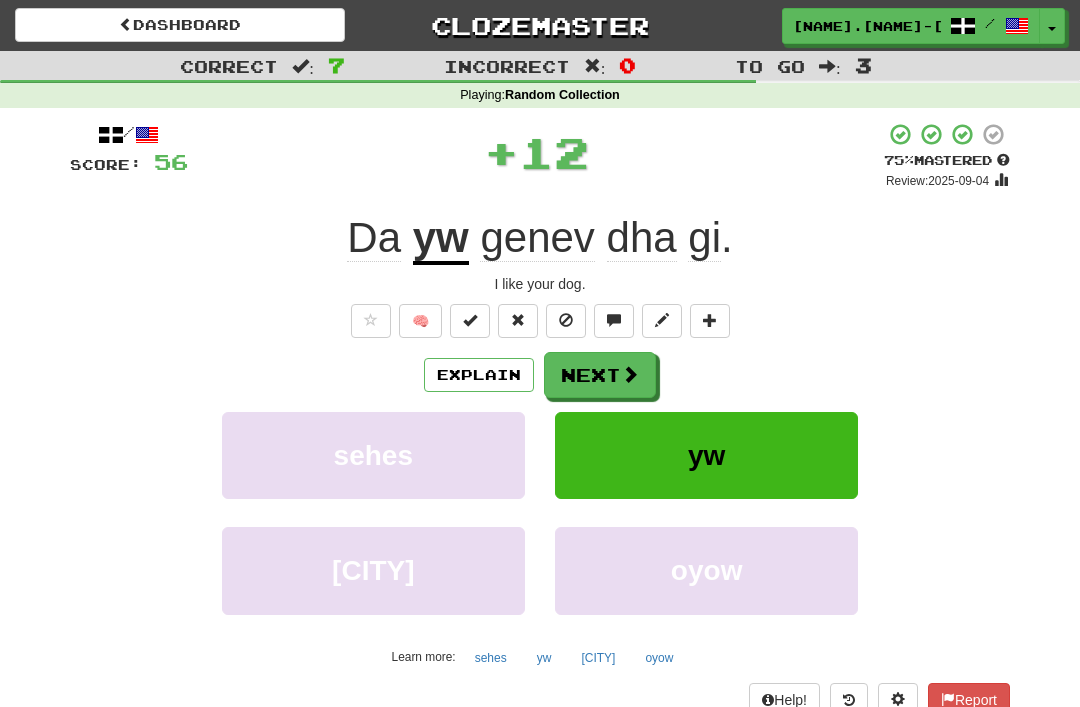 click at bounding box center (630, 374) 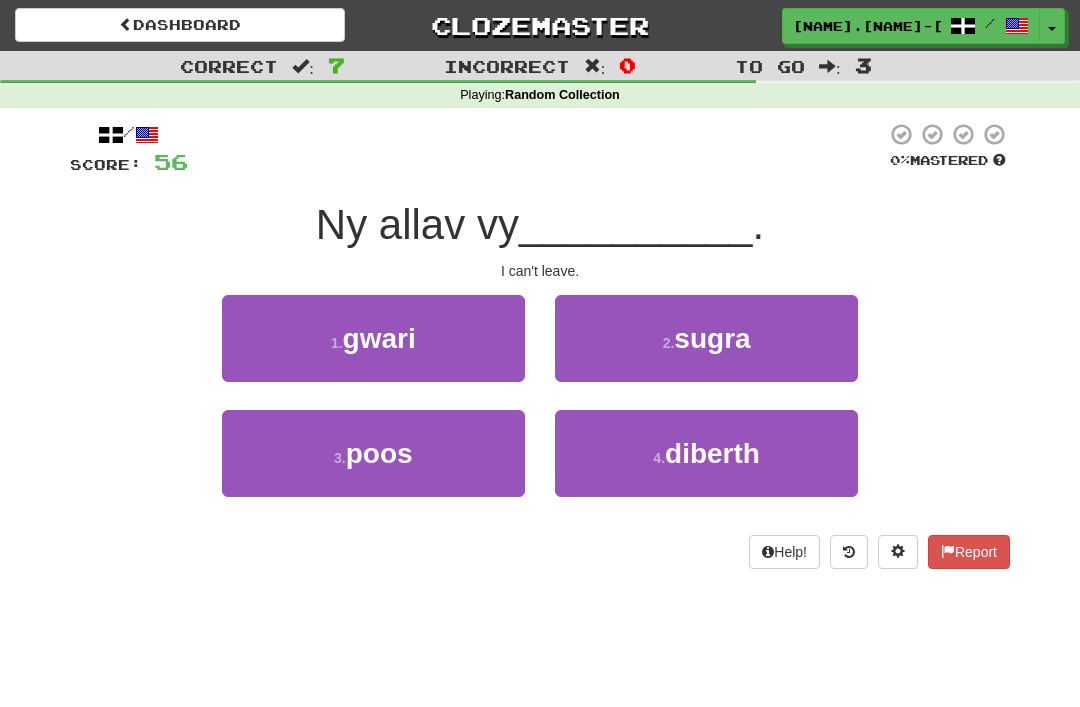 click on "3 .  poos" at bounding box center (373, 453) 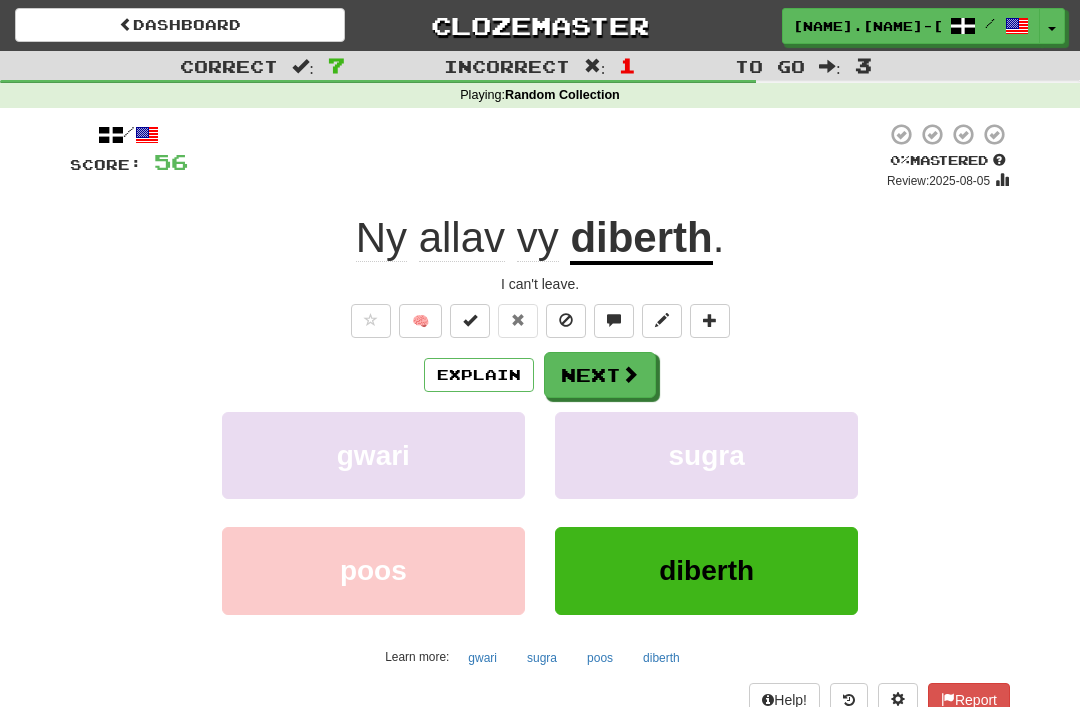 click on "Next" at bounding box center (600, 375) 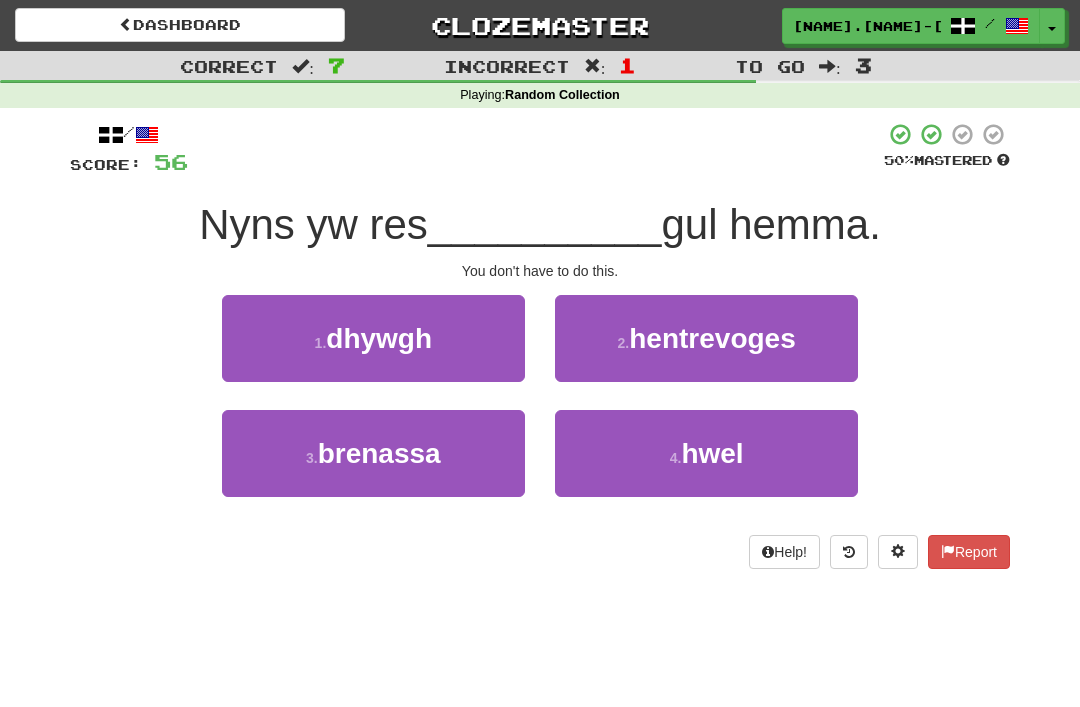 click on "dhywgh" at bounding box center (379, 338) 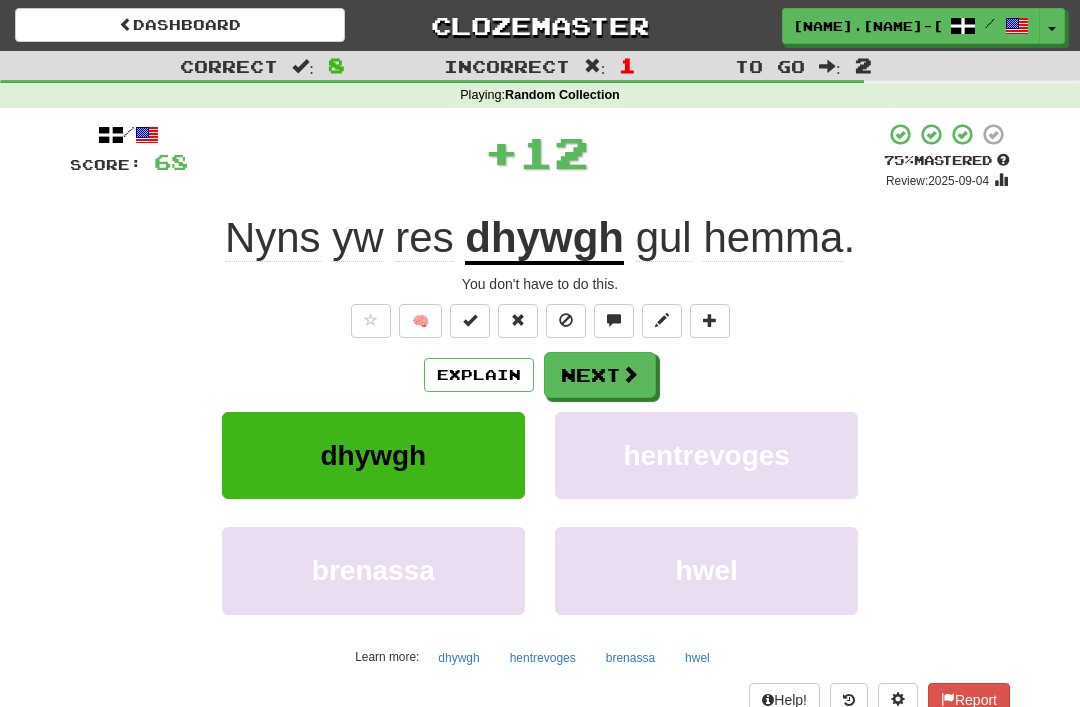 click at bounding box center [630, 374] 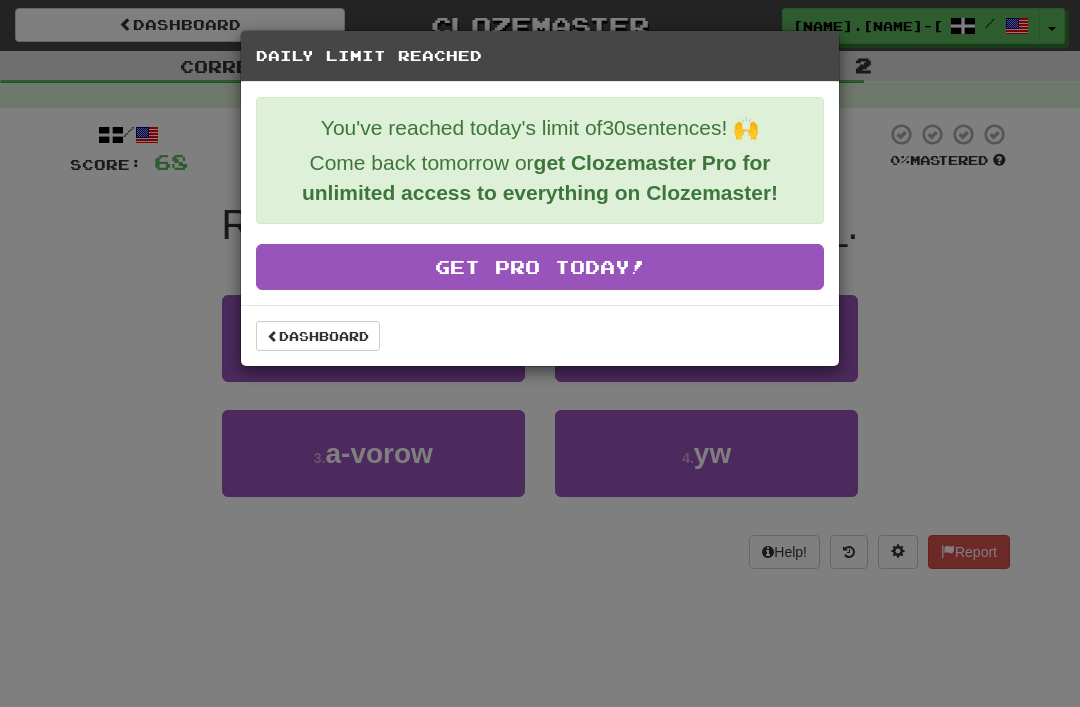 click on "Dashboard" at bounding box center [318, 336] 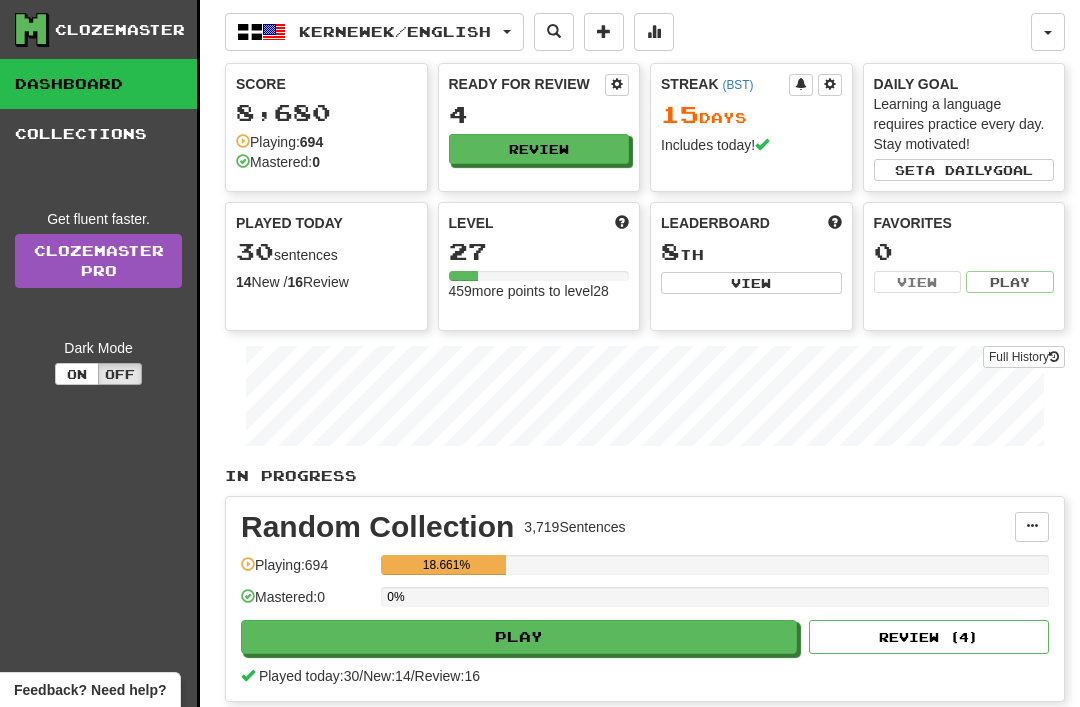 scroll, scrollTop: 0, scrollLeft: 0, axis: both 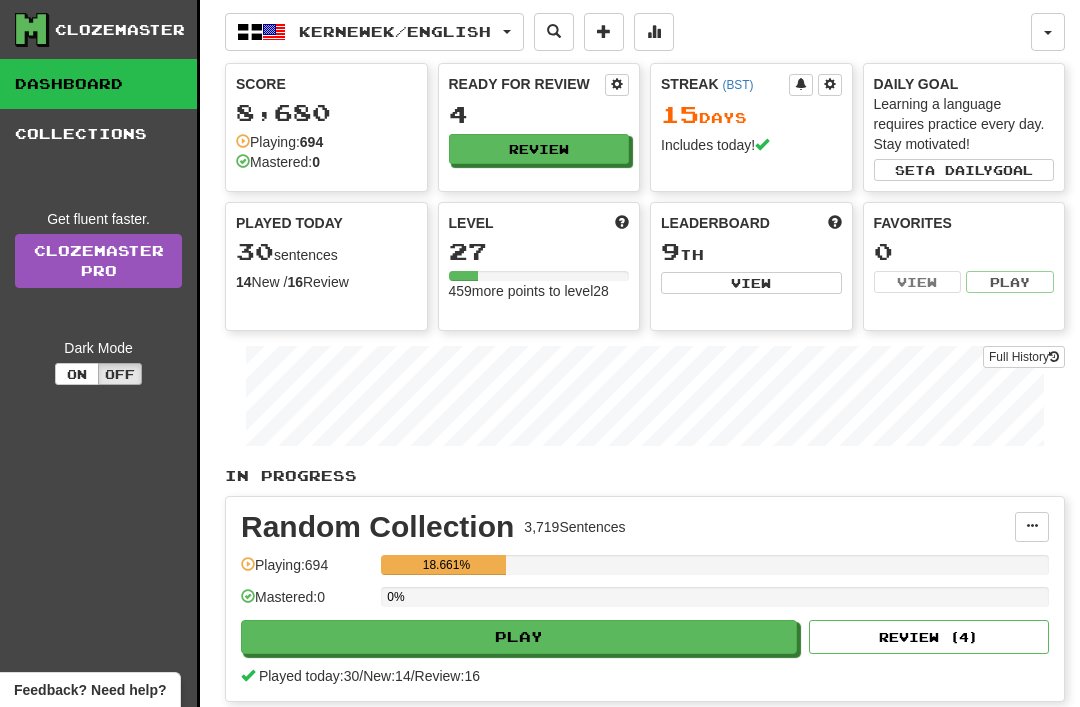 click on "View" at bounding box center (751, 283) 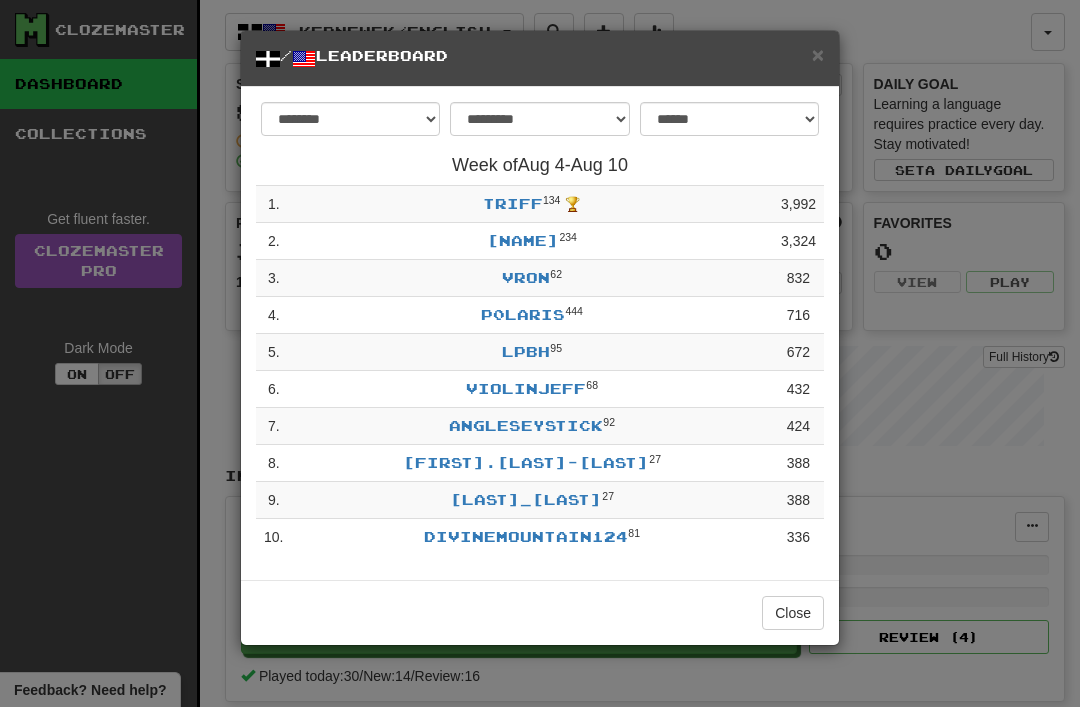 click on "Close" at bounding box center [793, 613] 